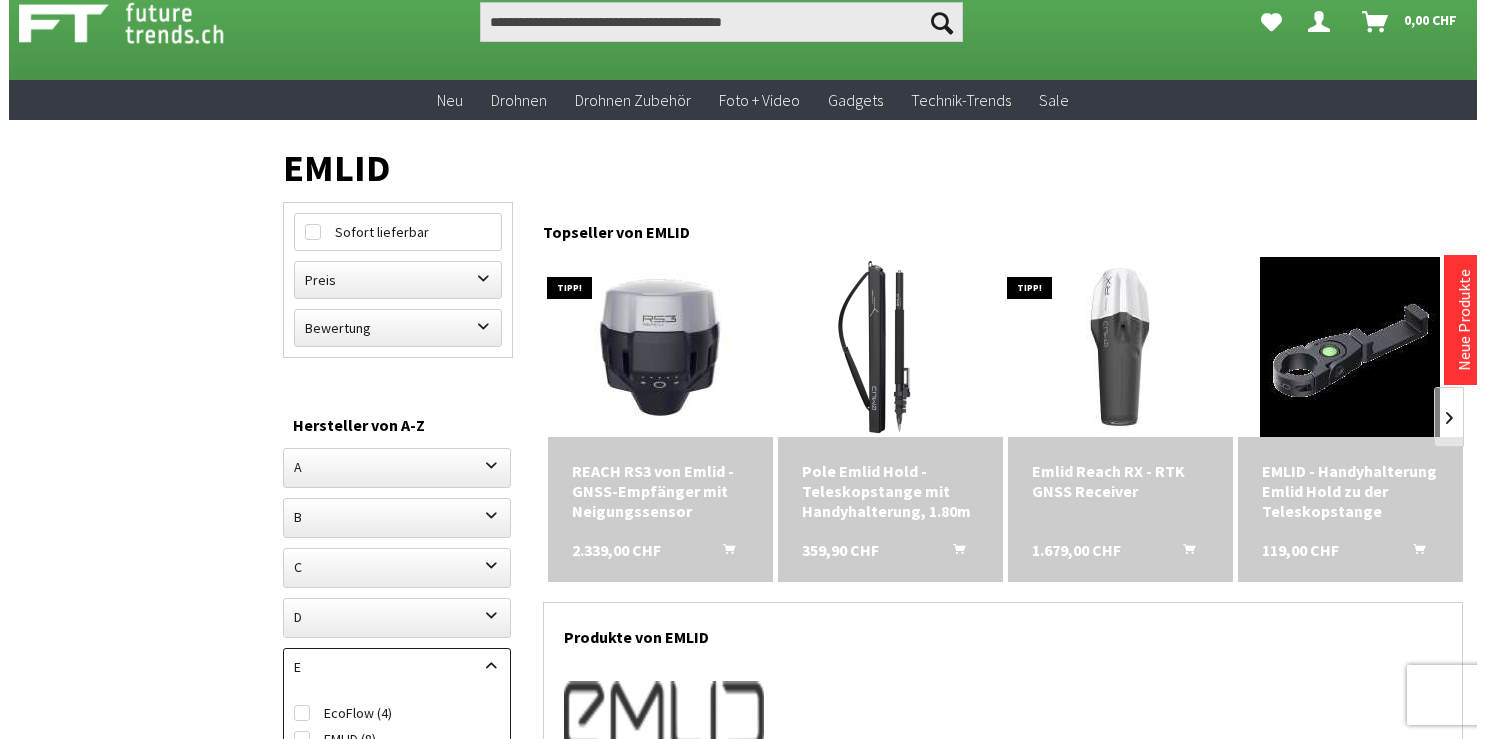 scroll, scrollTop: 105, scrollLeft: 0, axis: vertical 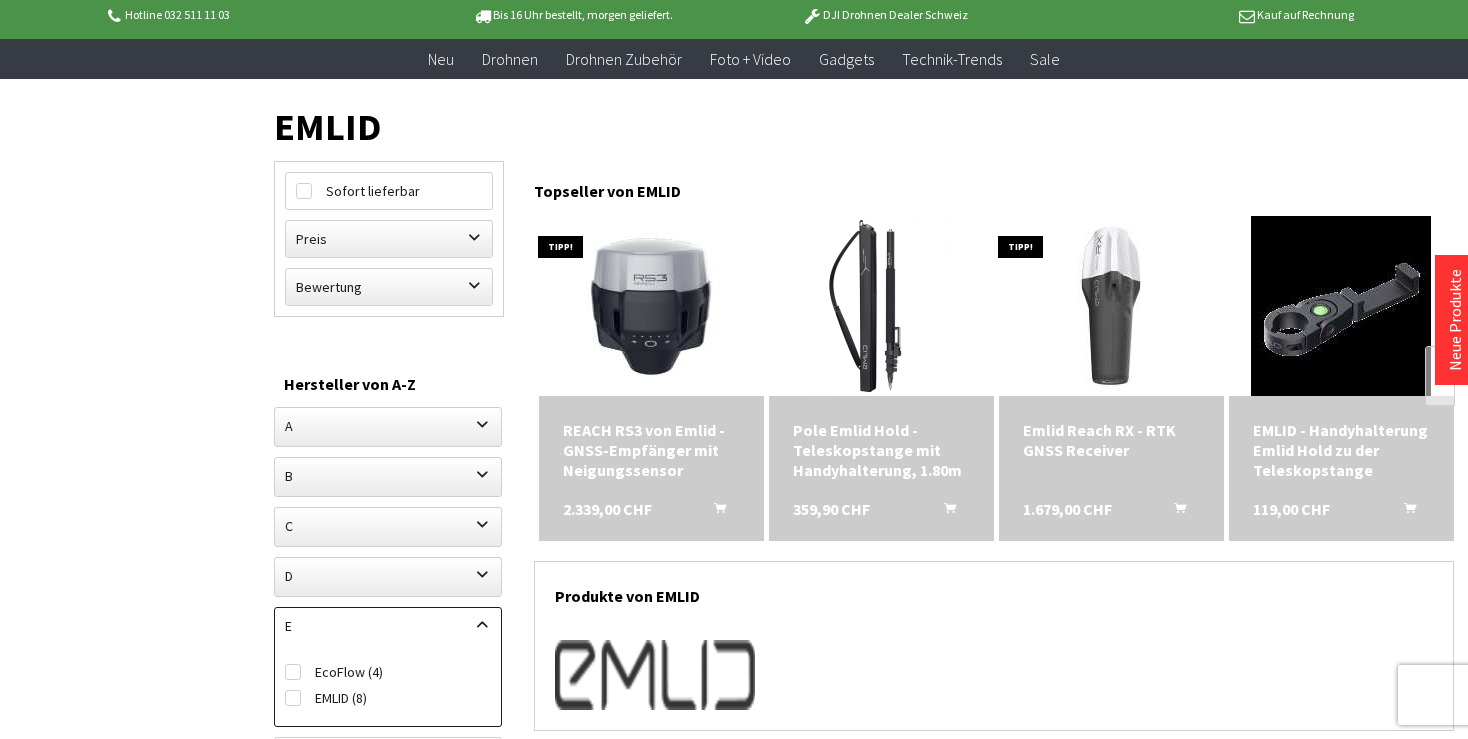 click at bounding box center (720, 504) 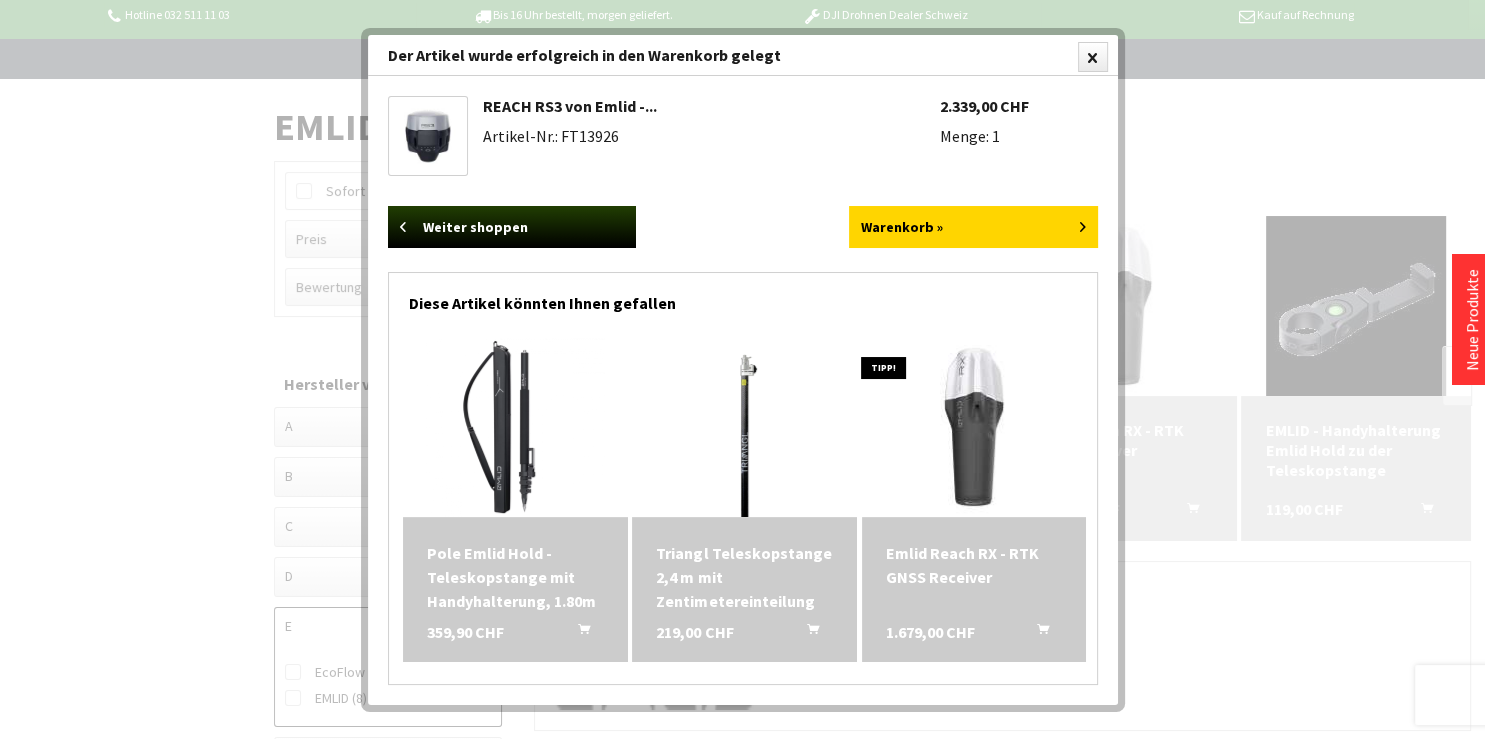 click at bounding box center (584, 625) 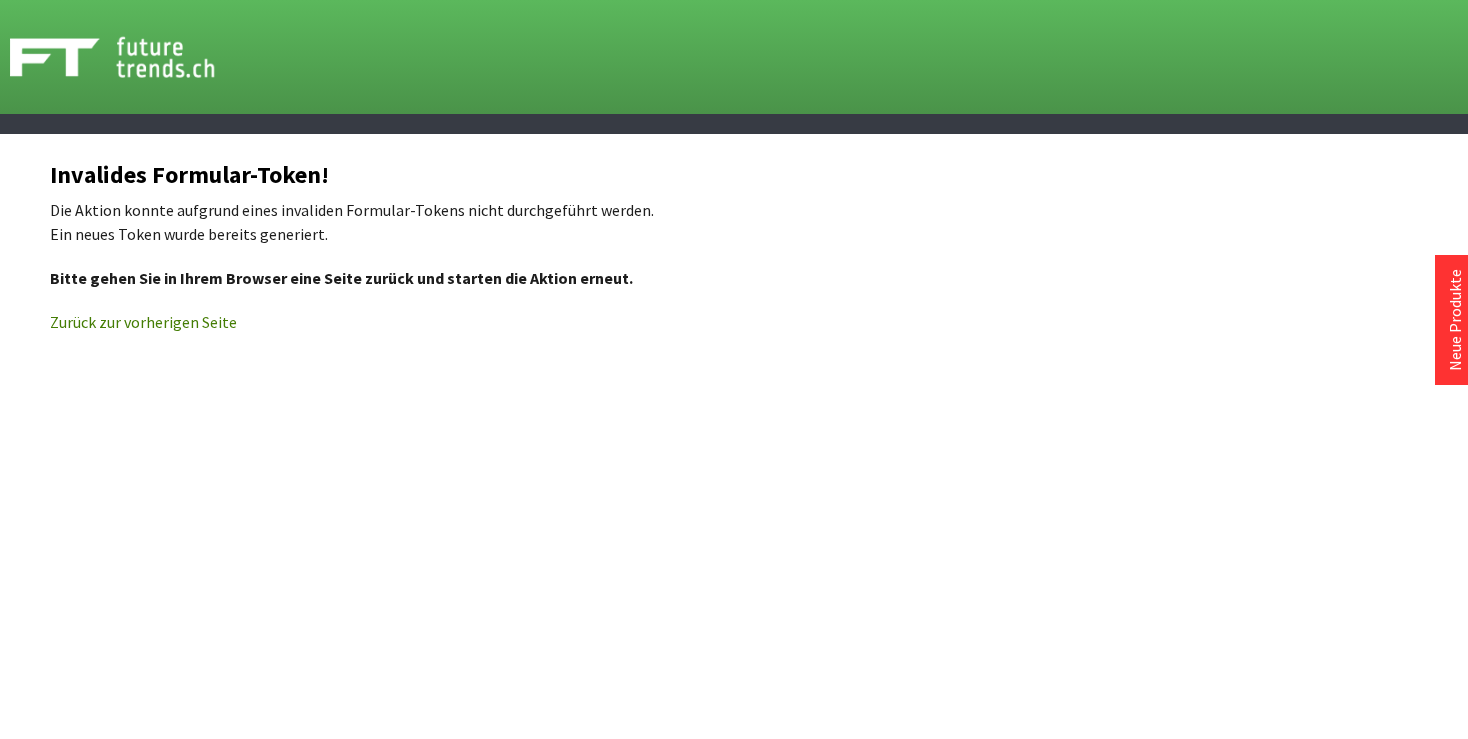 scroll, scrollTop: 0, scrollLeft: 0, axis: both 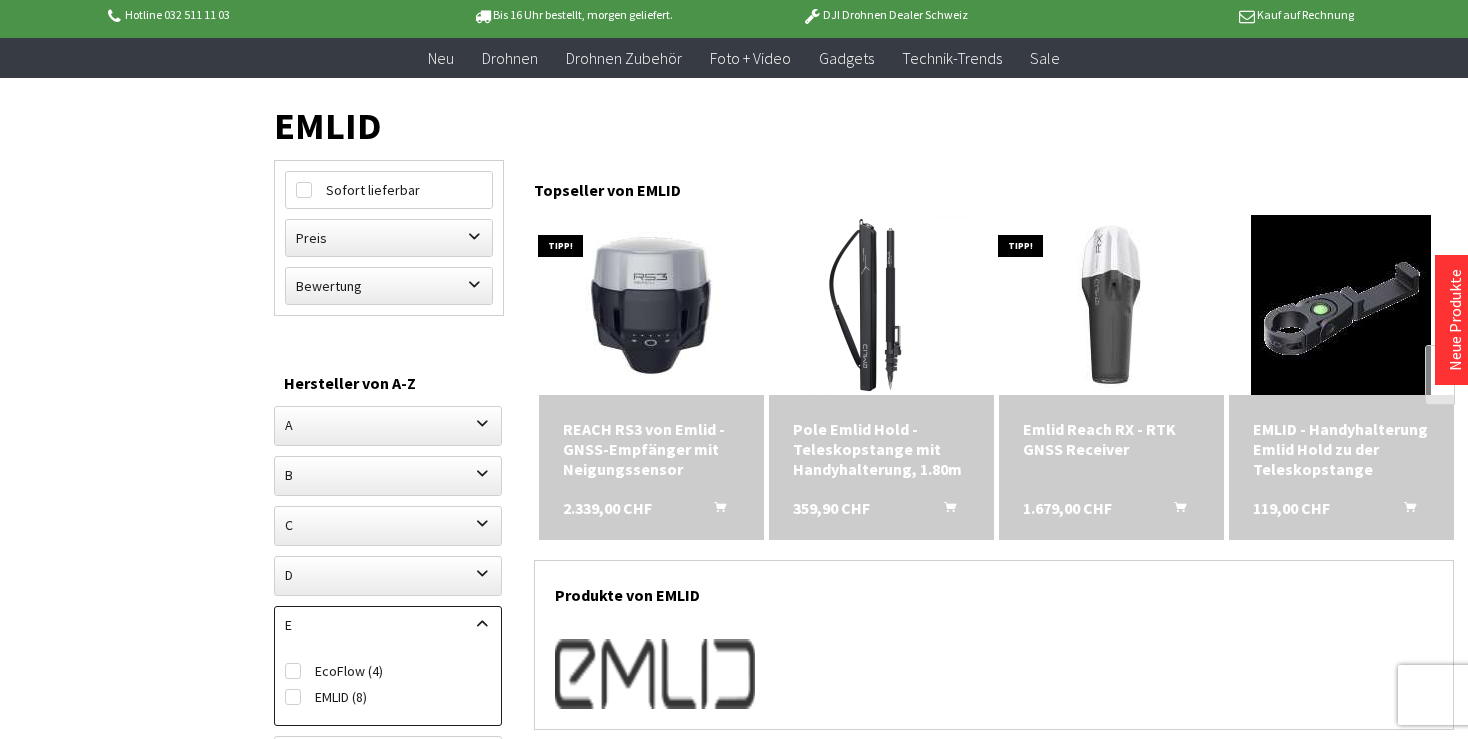 click at bounding box center (950, 503) 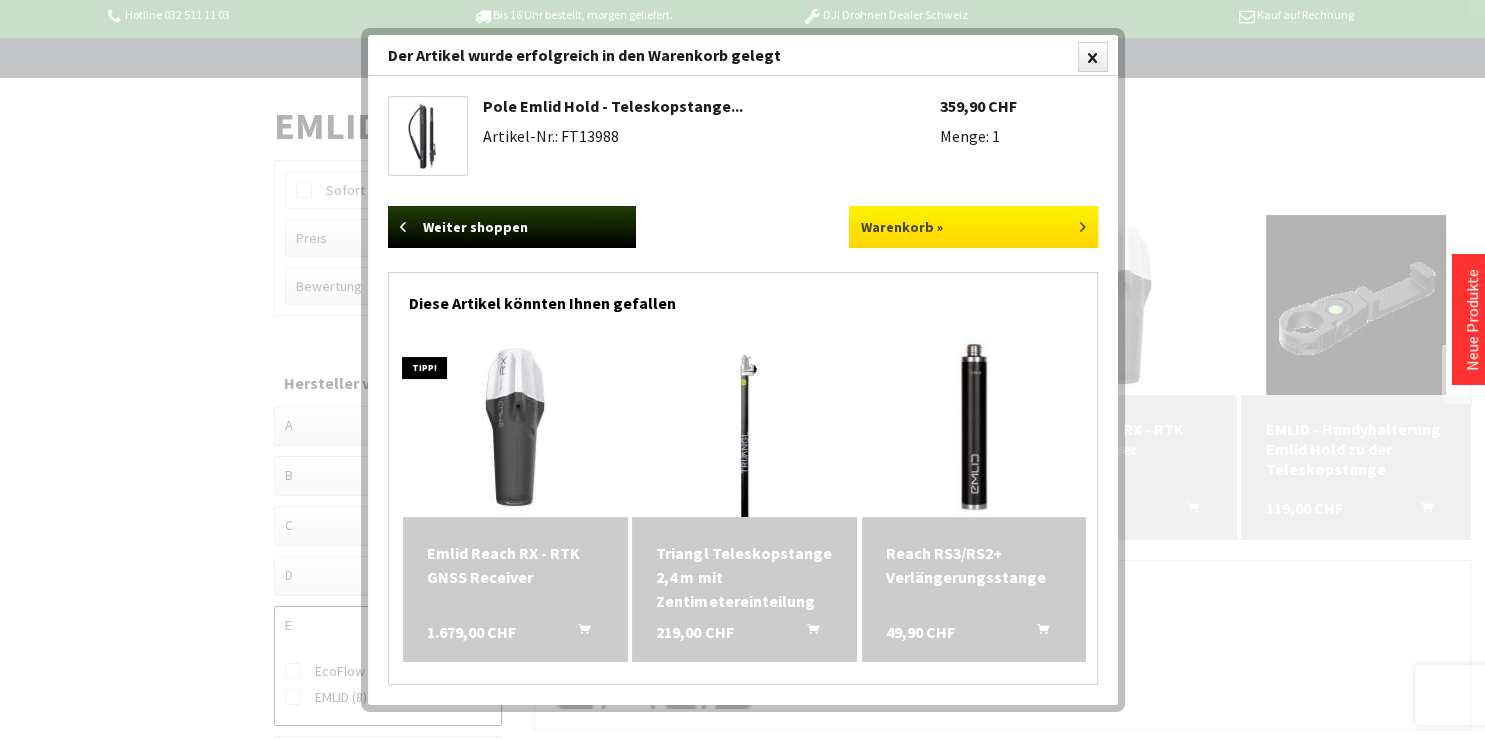 click on "Warenkorb      »" at bounding box center (973, 227) 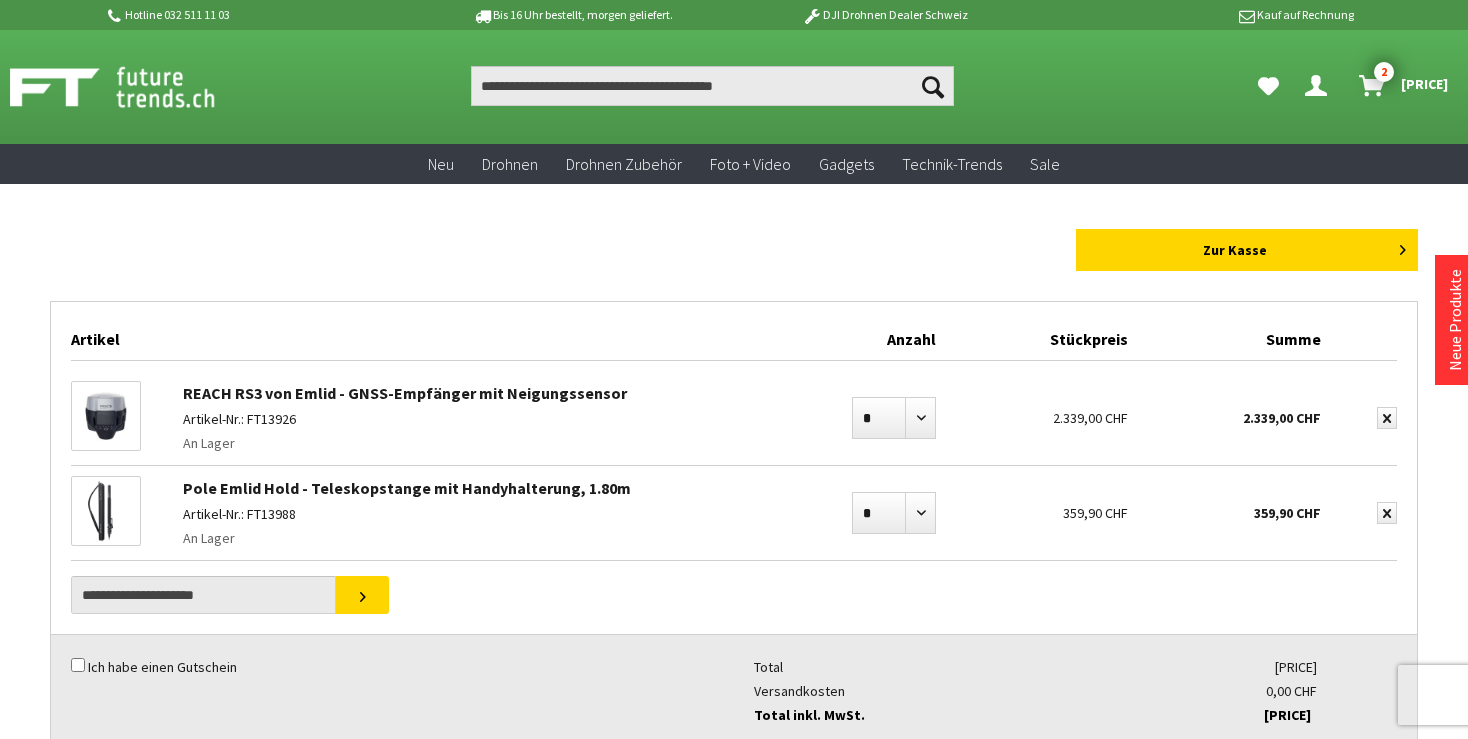 scroll, scrollTop: 0, scrollLeft: 0, axis: both 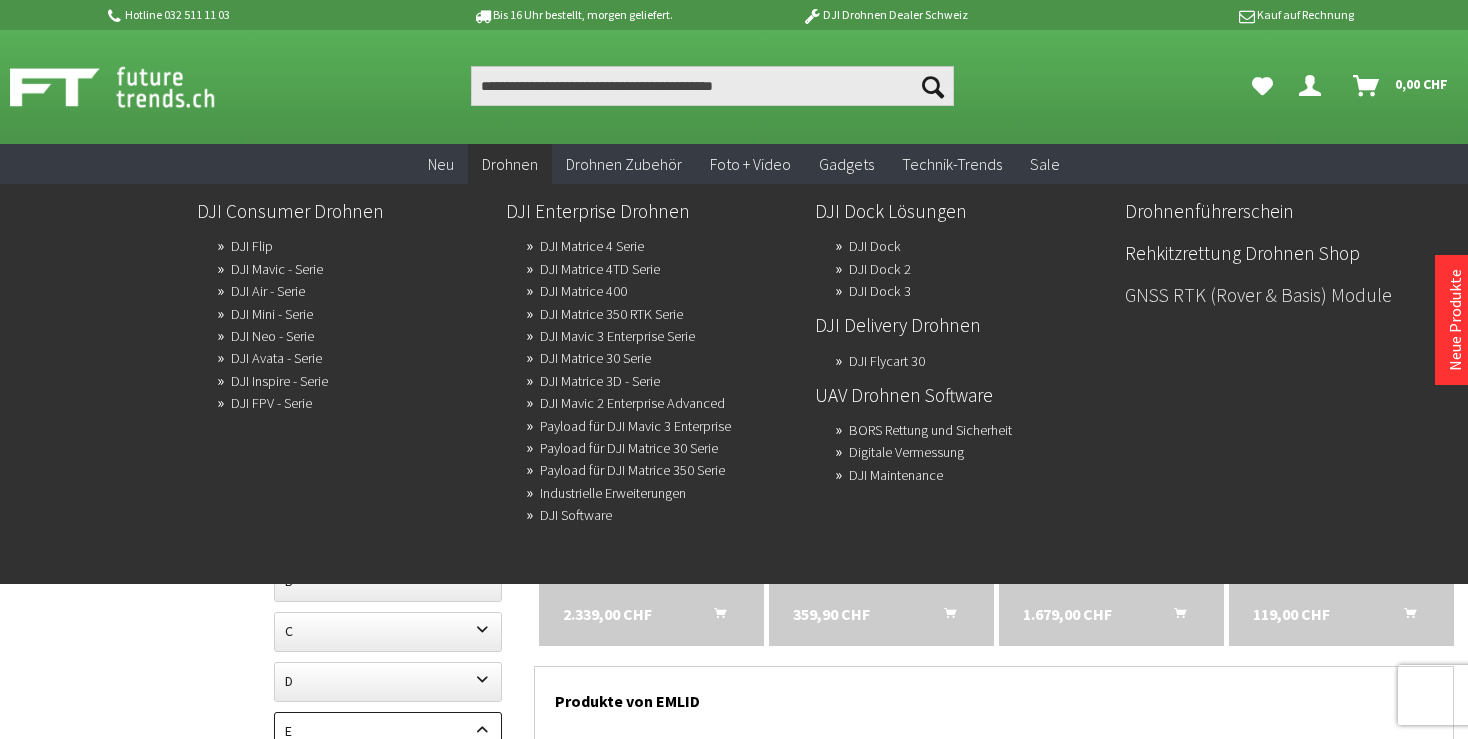 click on "GNSS RTK (Rover & Basis) Module" at bounding box center (1271, 295) 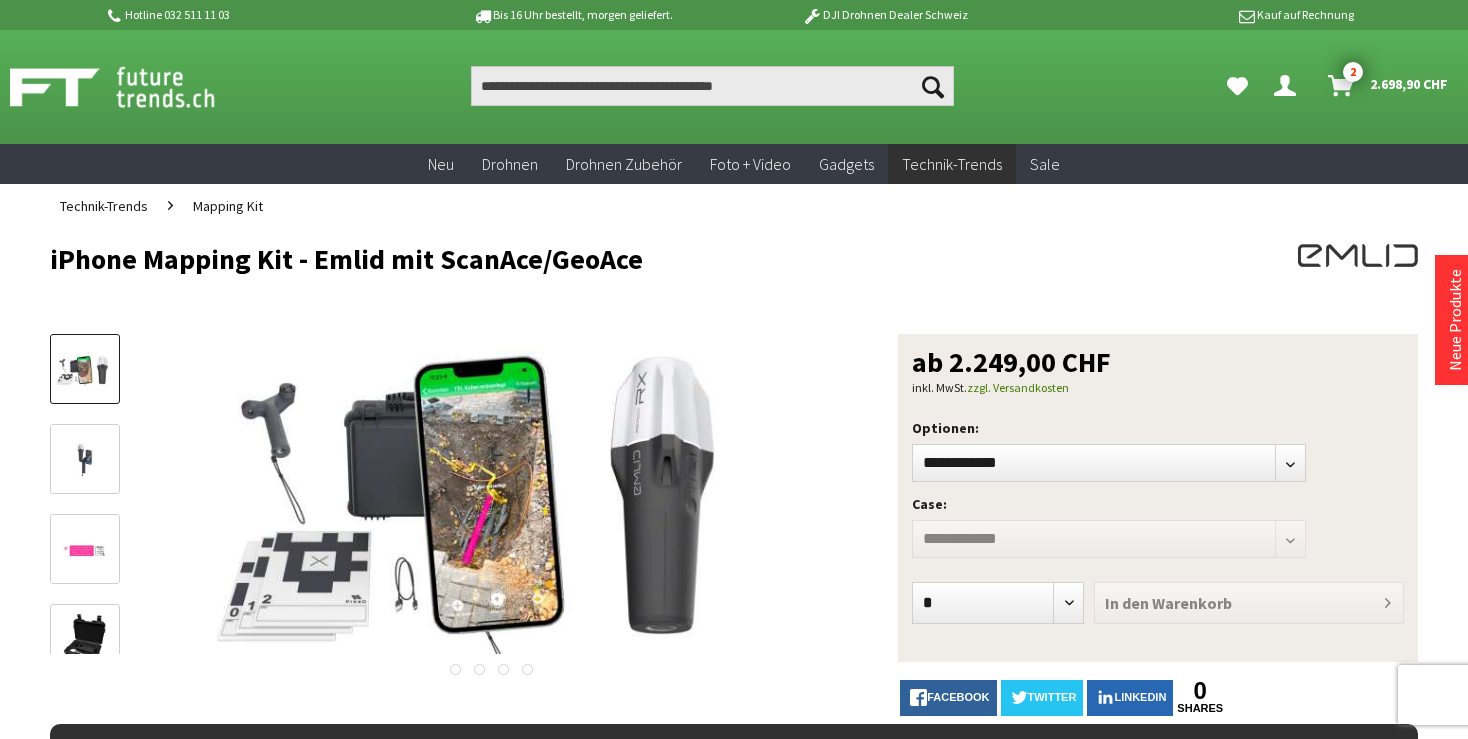 scroll, scrollTop: 0, scrollLeft: 0, axis: both 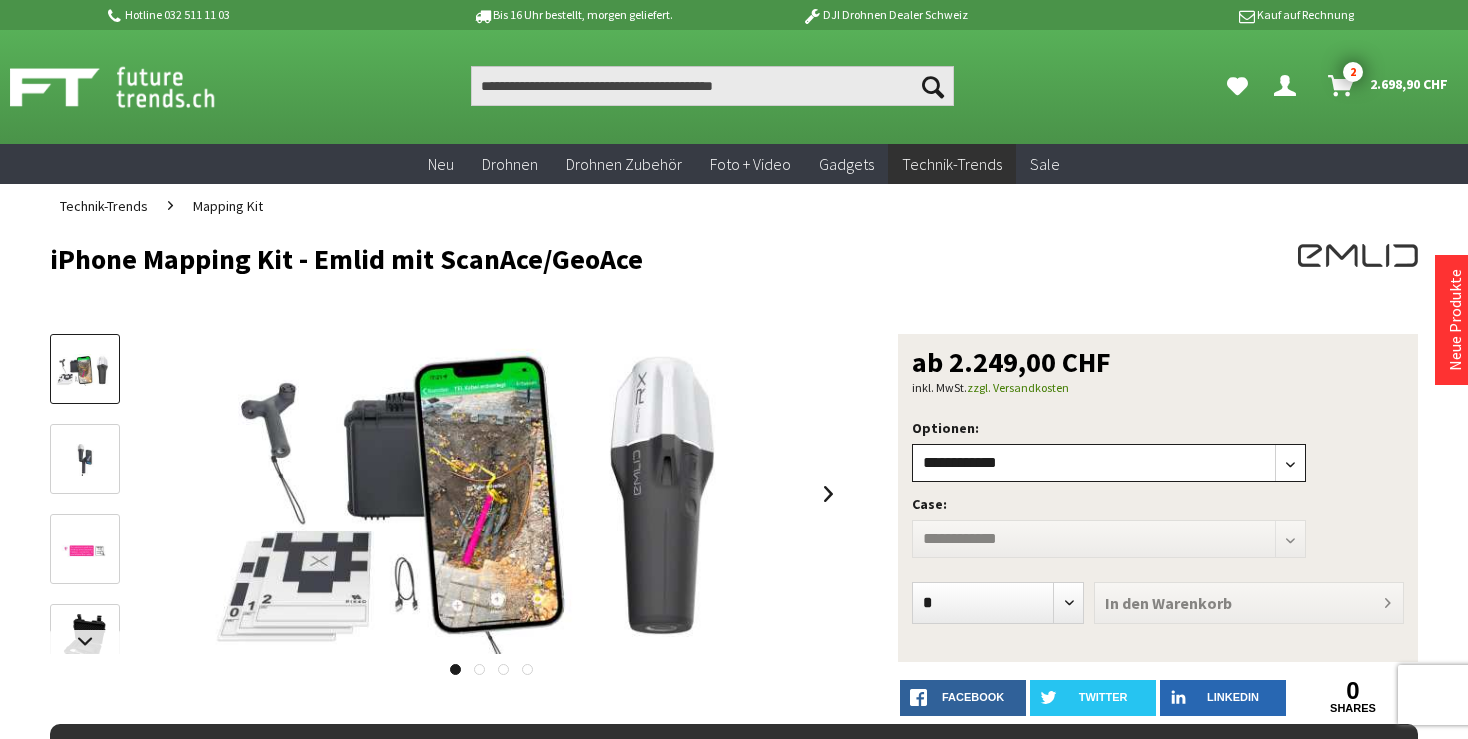 click on "**********" at bounding box center (1108, 463) 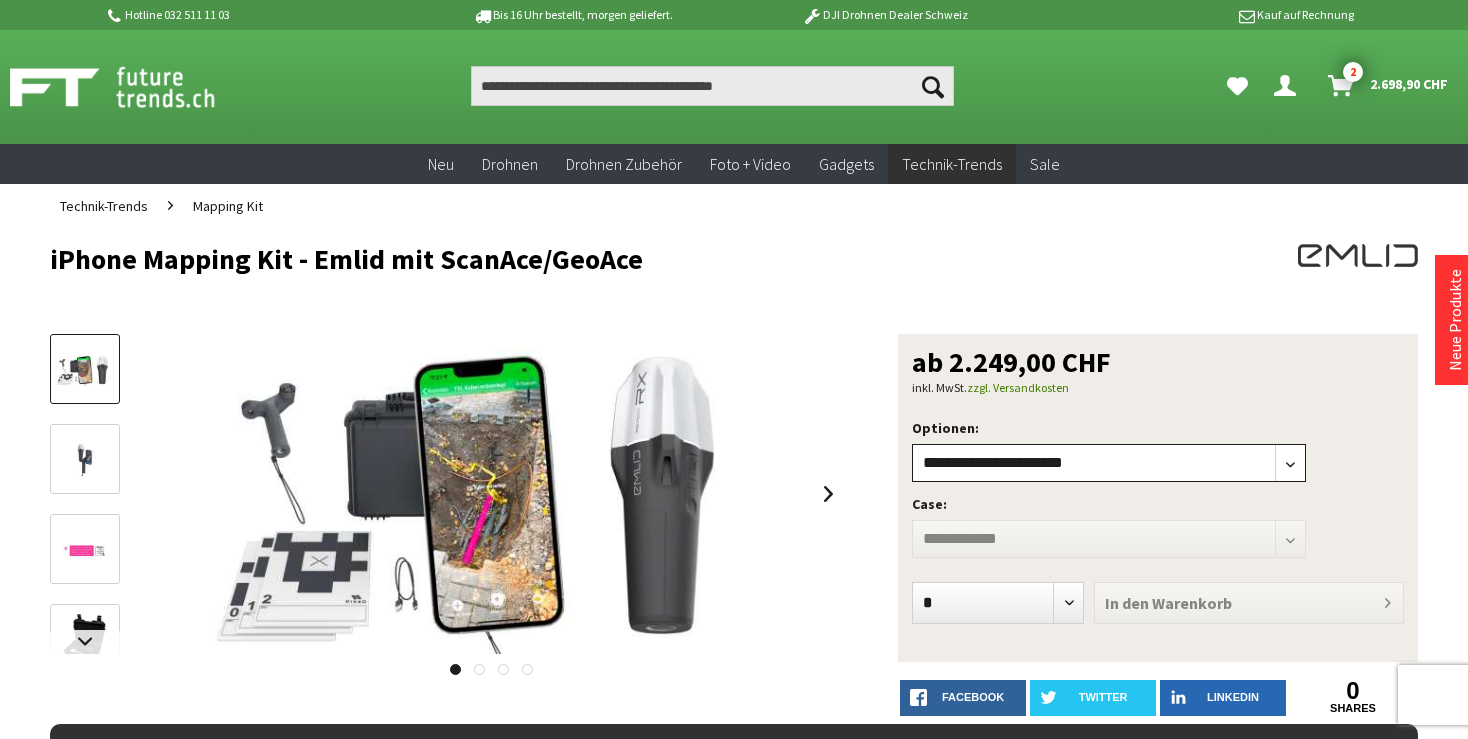 click on "**********" at bounding box center [0, 0] 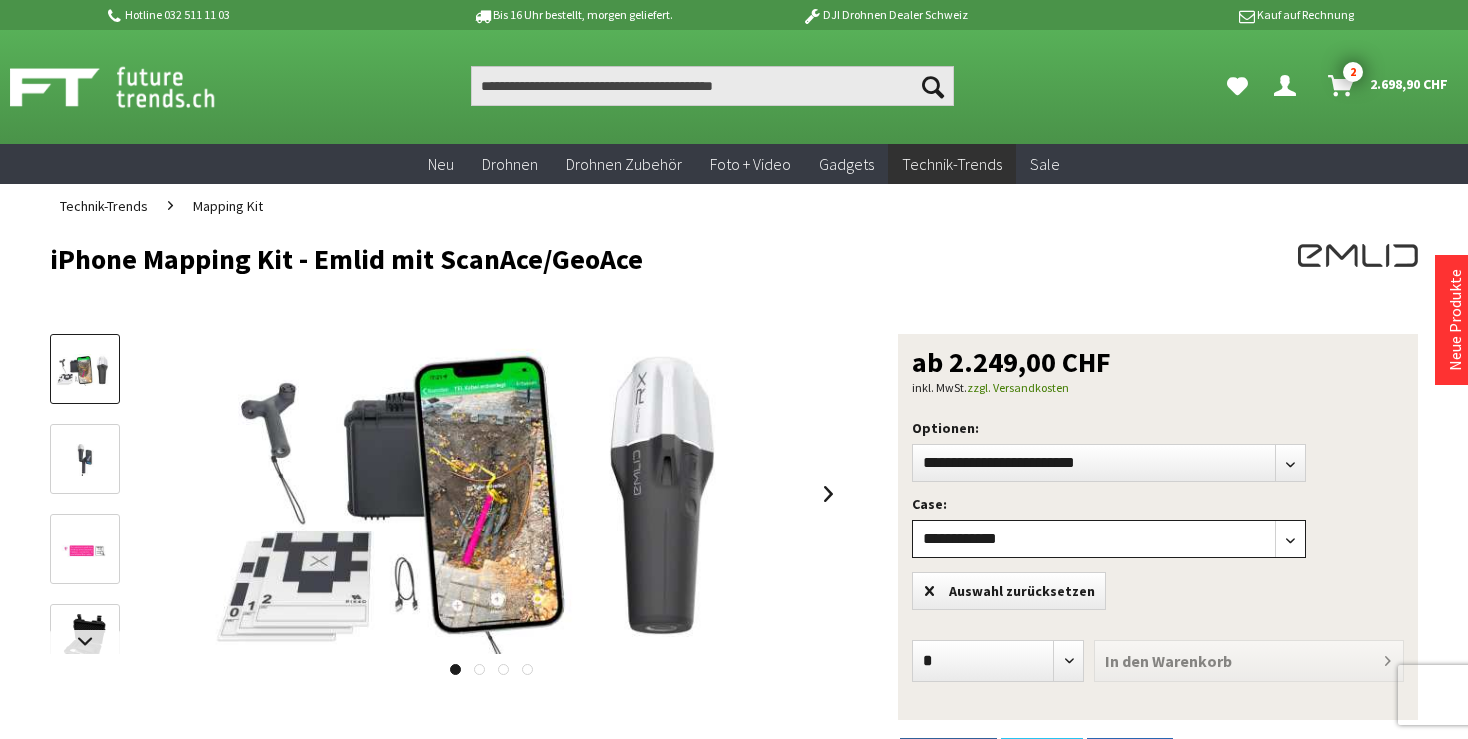 scroll, scrollTop: 105, scrollLeft: 0, axis: vertical 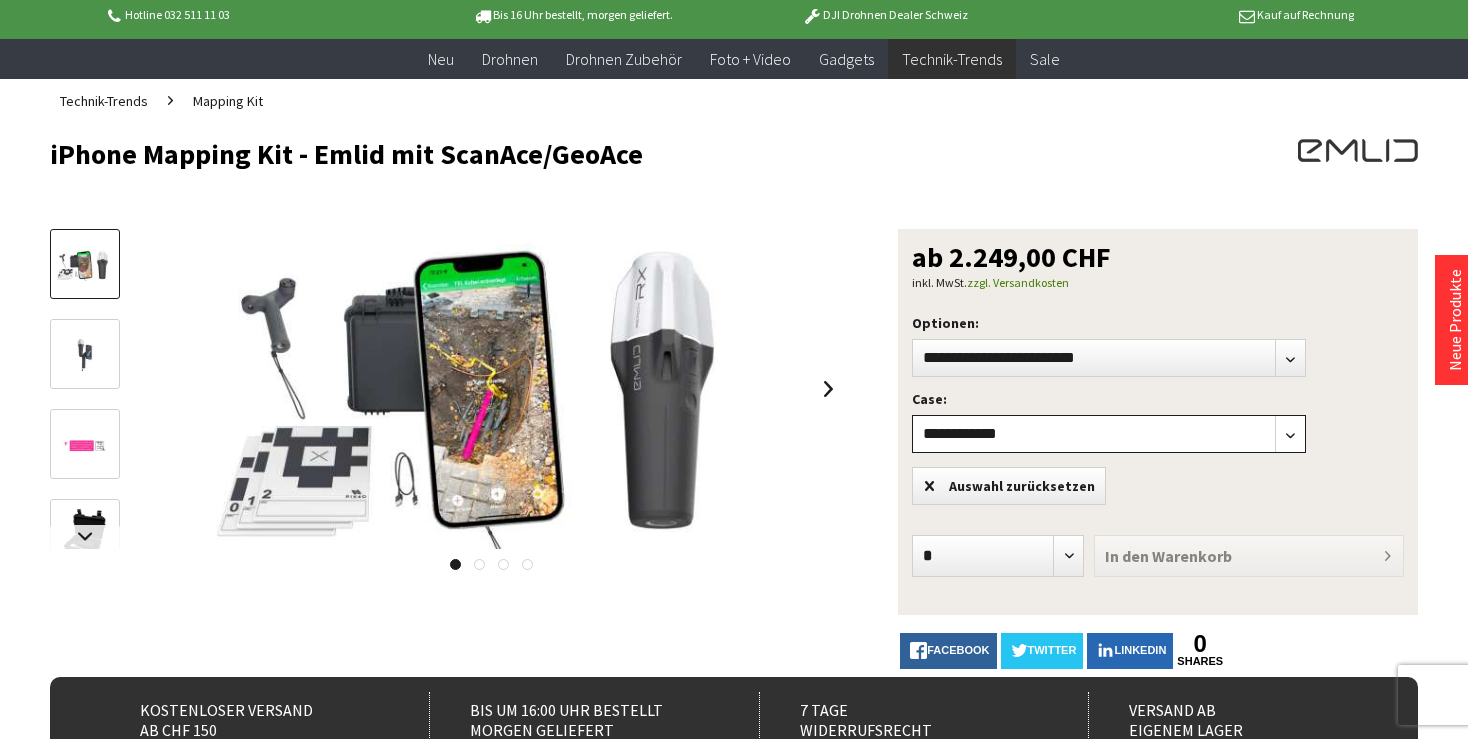 click on "Case:" at bounding box center [1158, 399] 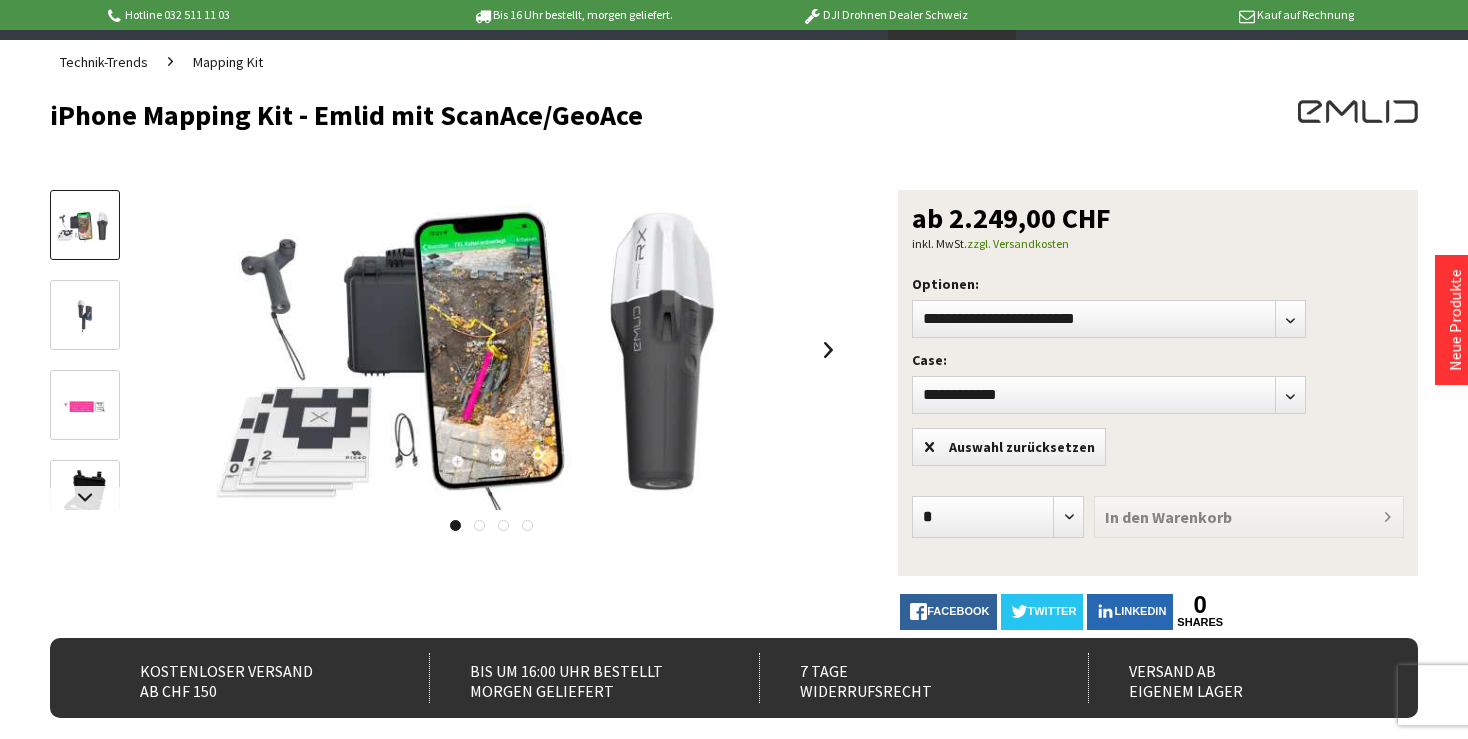 scroll, scrollTop: 105, scrollLeft: 0, axis: vertical 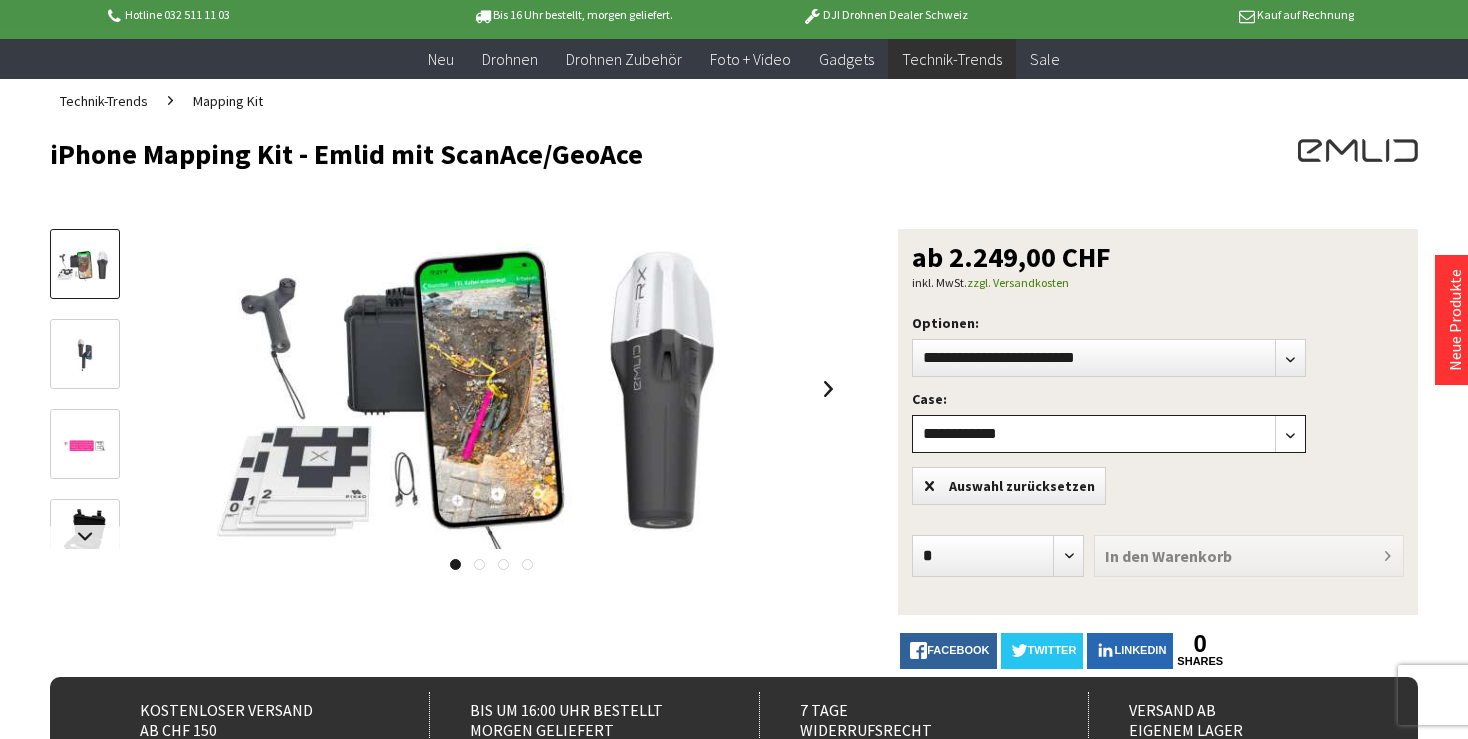 click on "**********" at bounding box center [1108, 434] 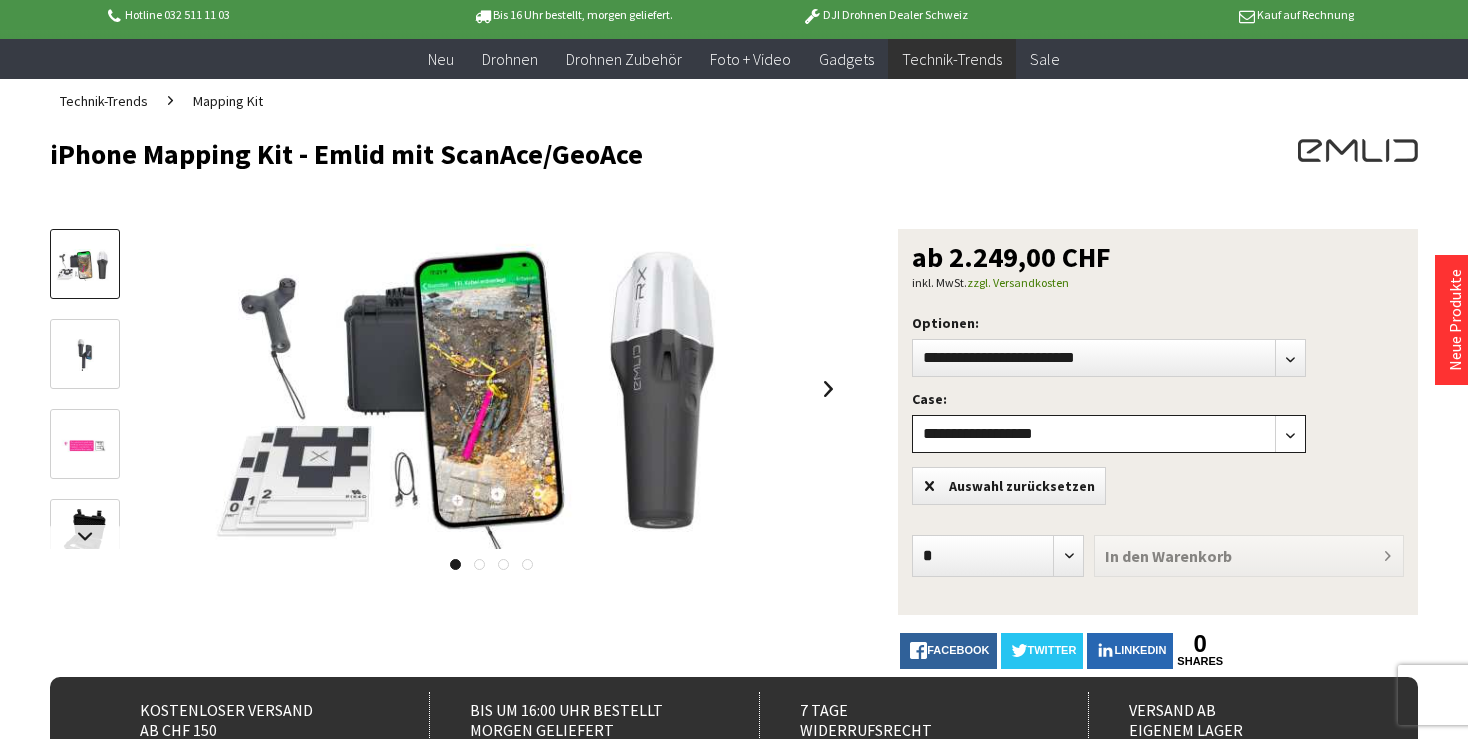 click on "**********" at bounding box center (0, 0) 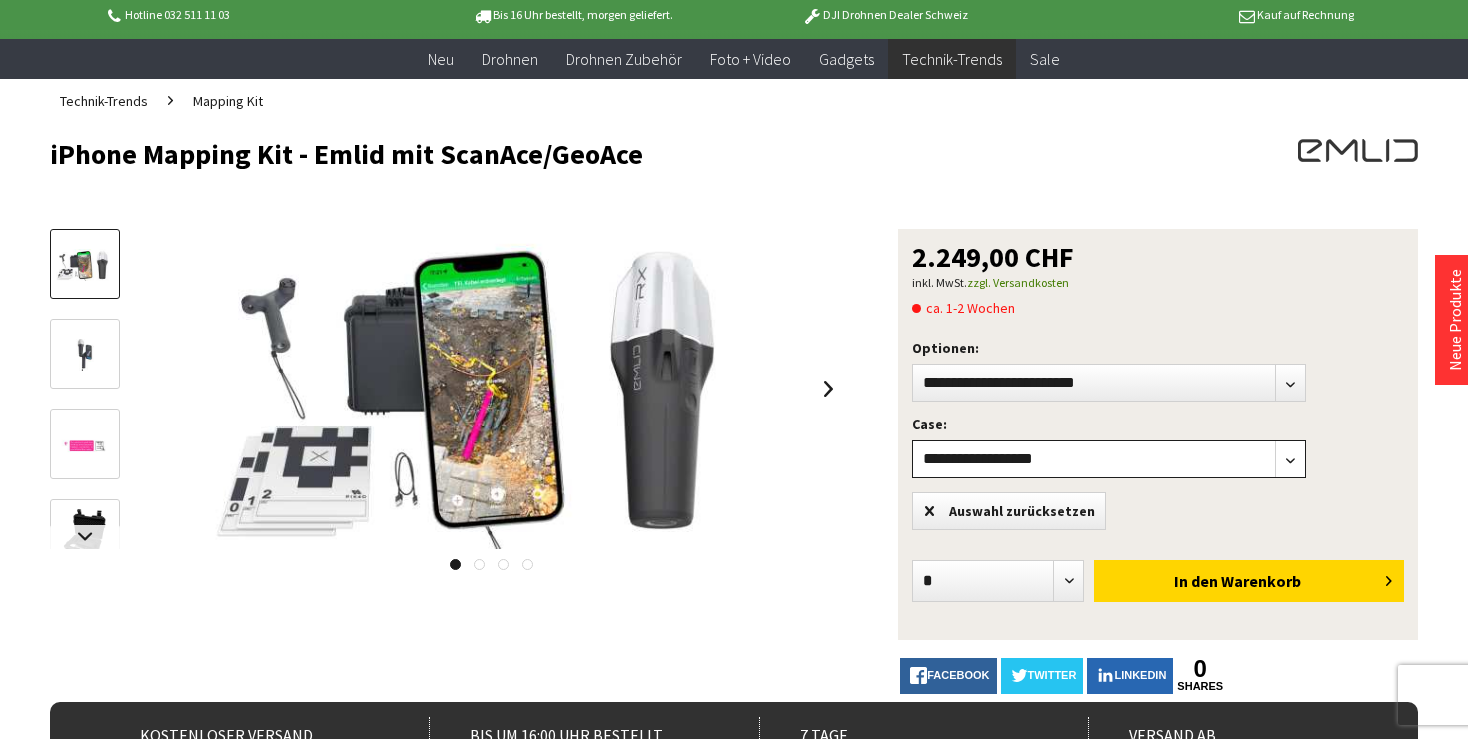 click on "**********" at bounding box center [1108, 459] 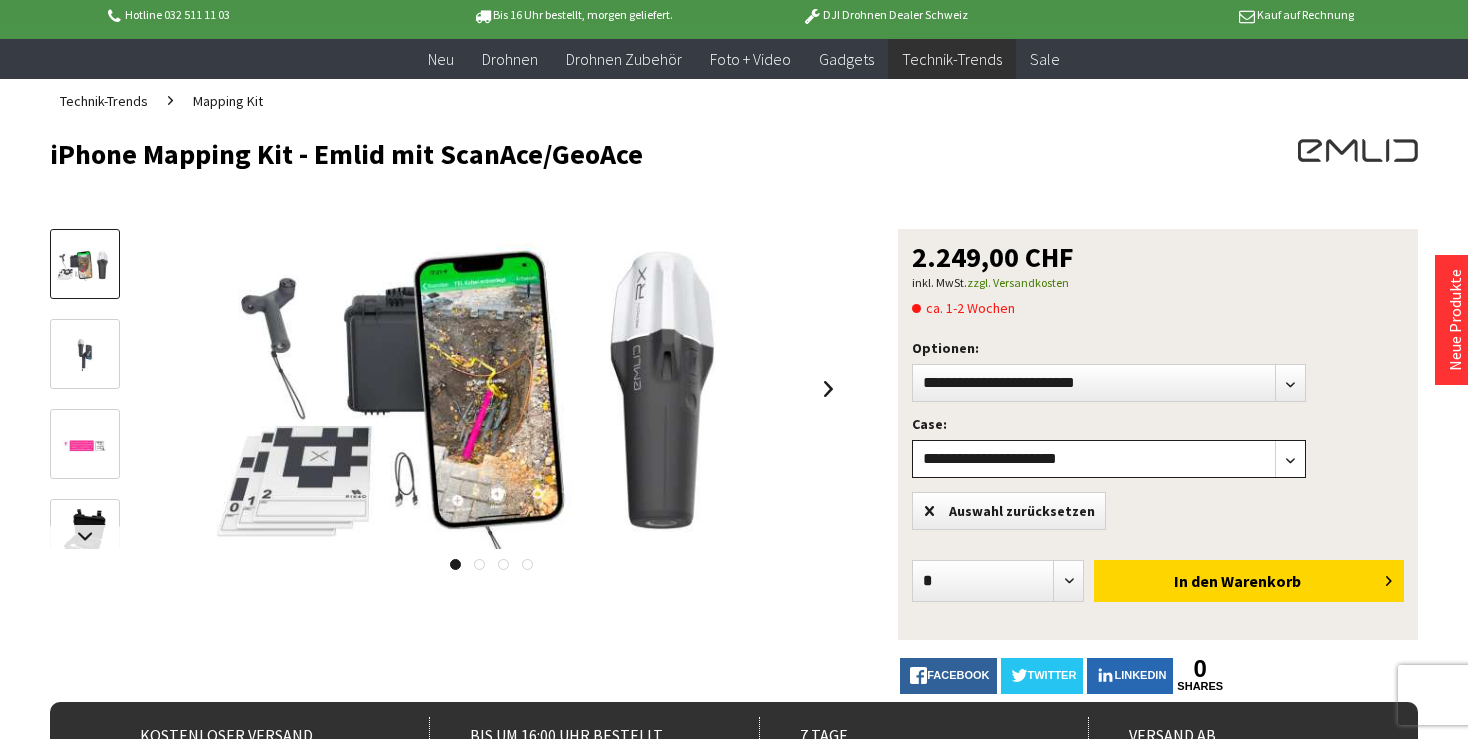 click on "**********" at bounding box center [1108, 459] 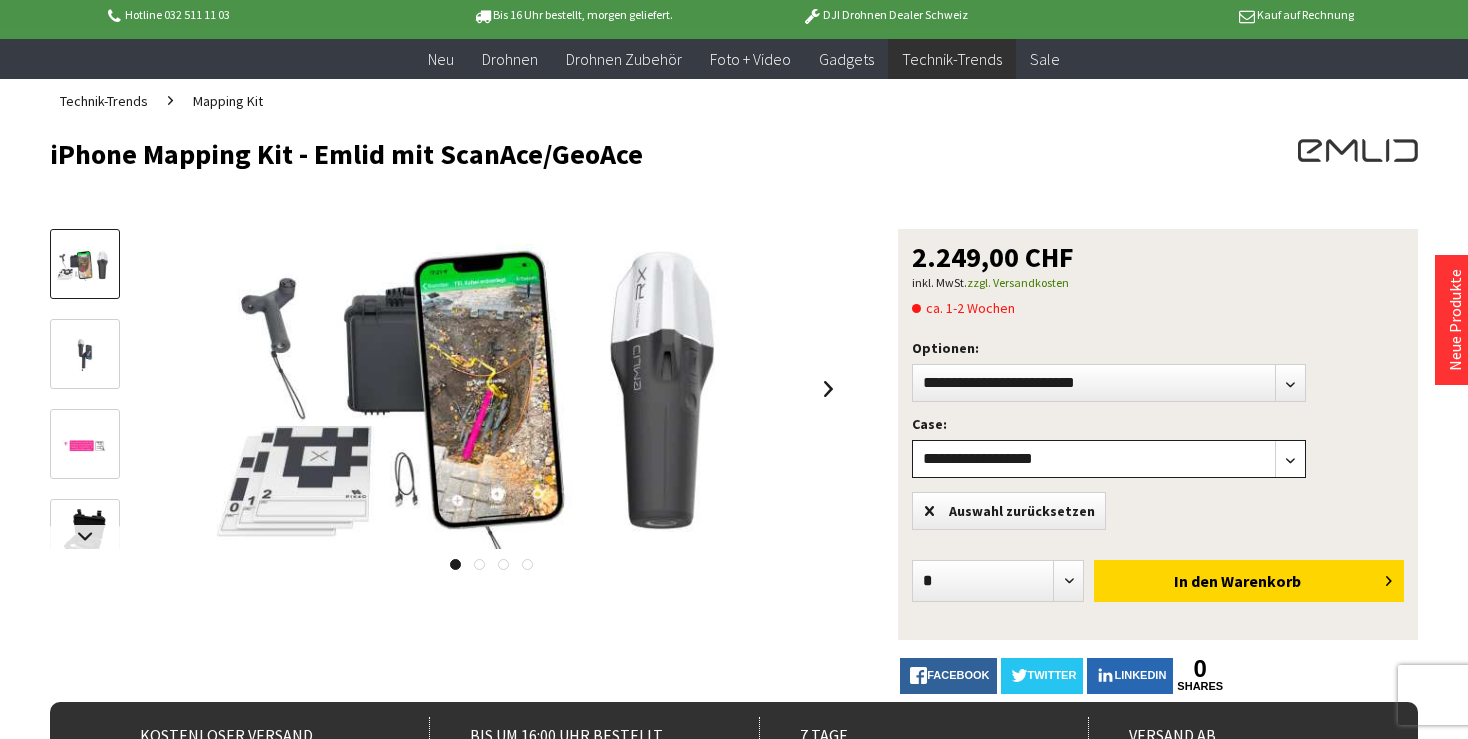 click on "**********" at bounding box center [0, 0] 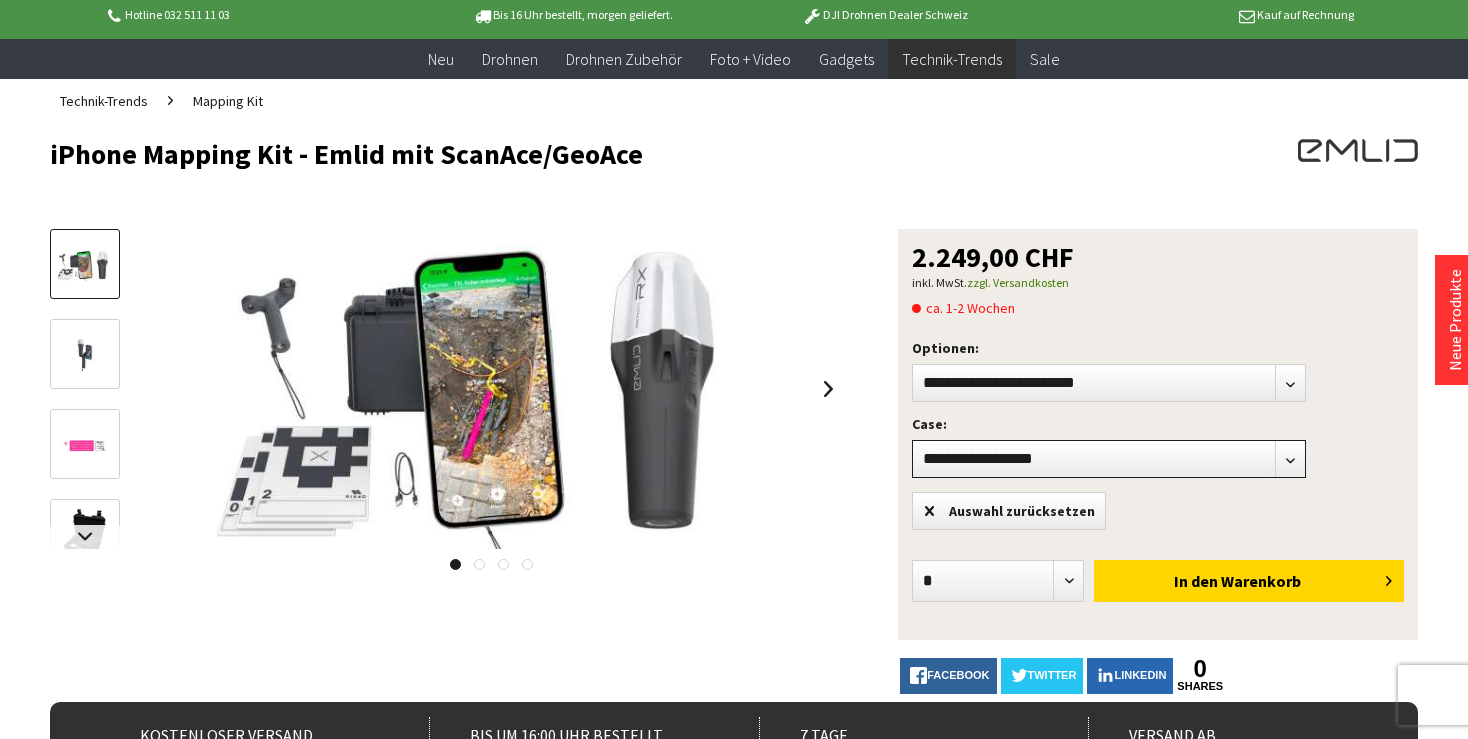 click on "**********" at bounding box center (1108, 459) 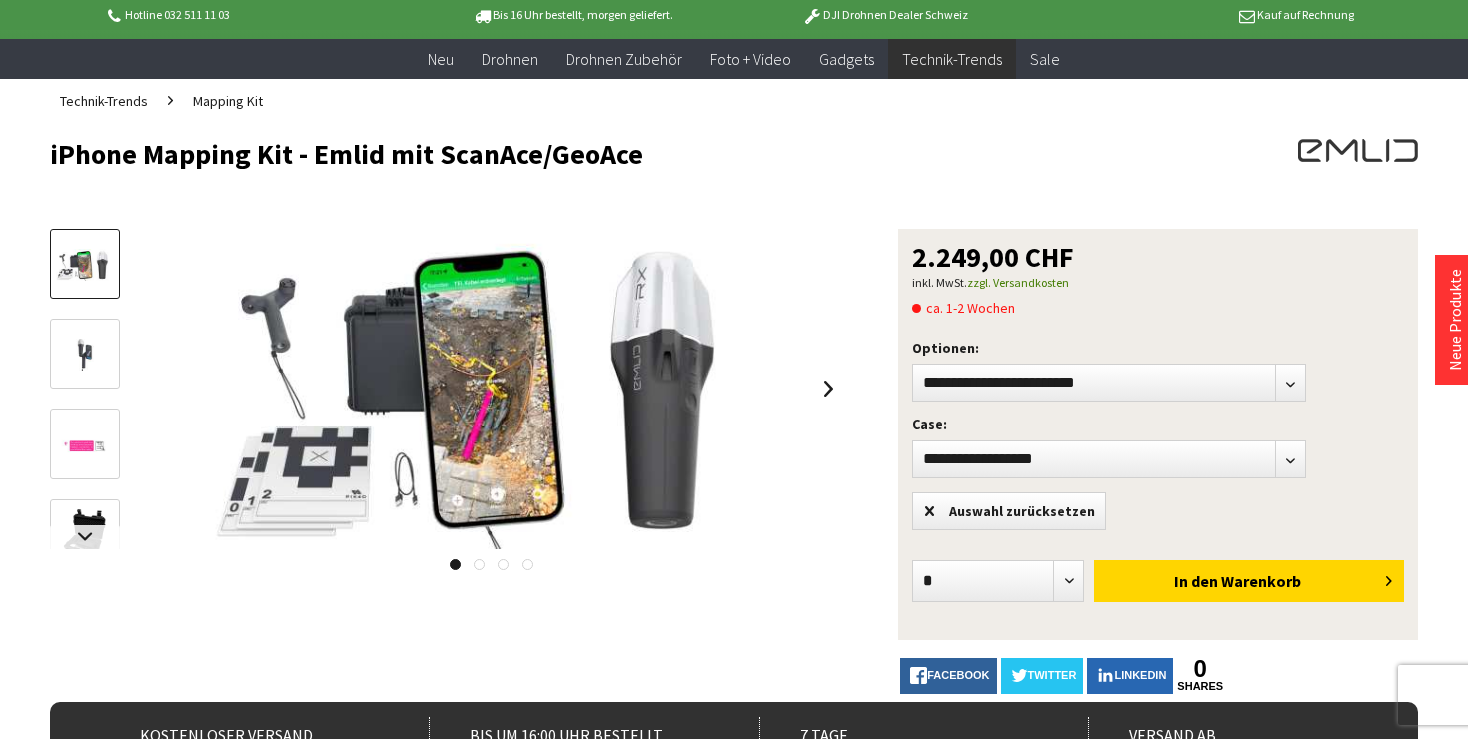 click at bounding box center (85, 445) 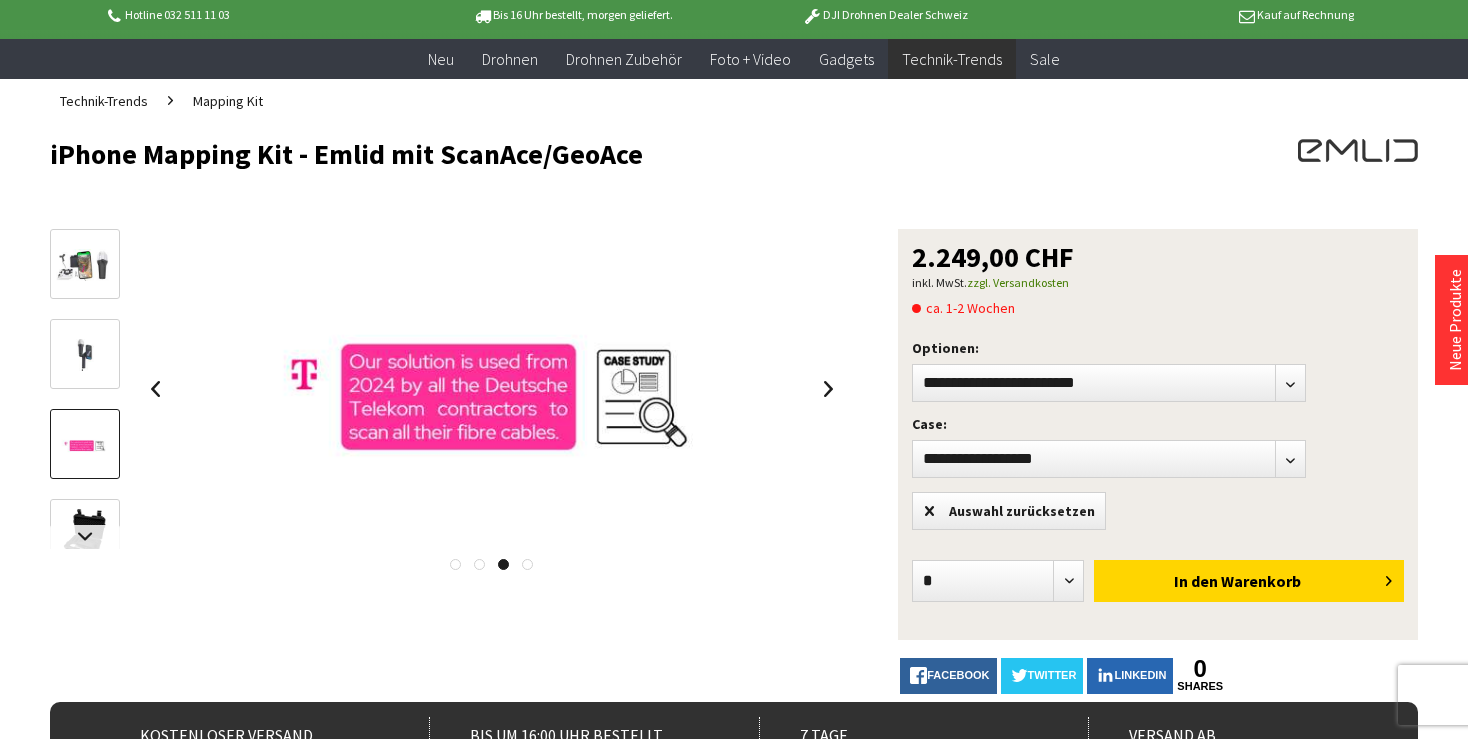 click at bounding box center [85, 355] 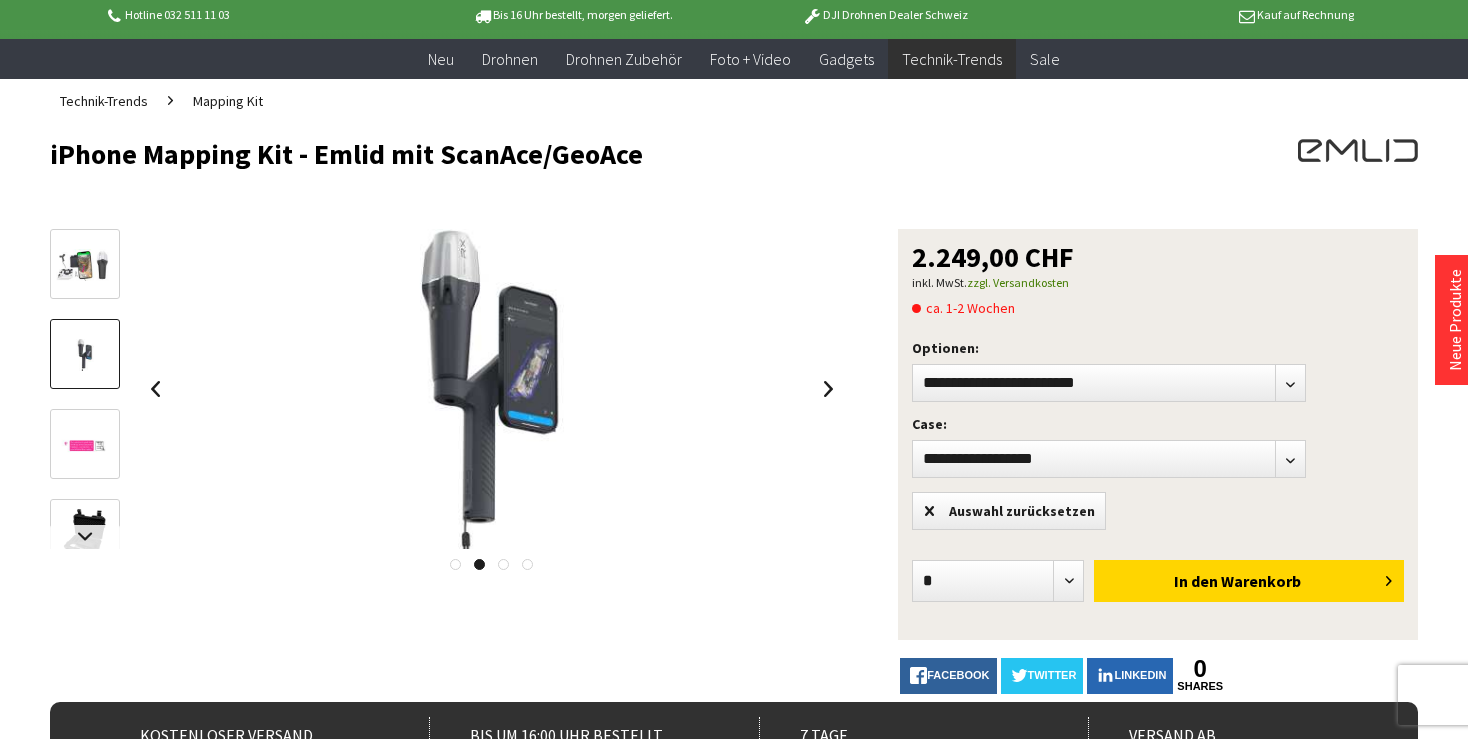 click at bounding box center [85, 445] 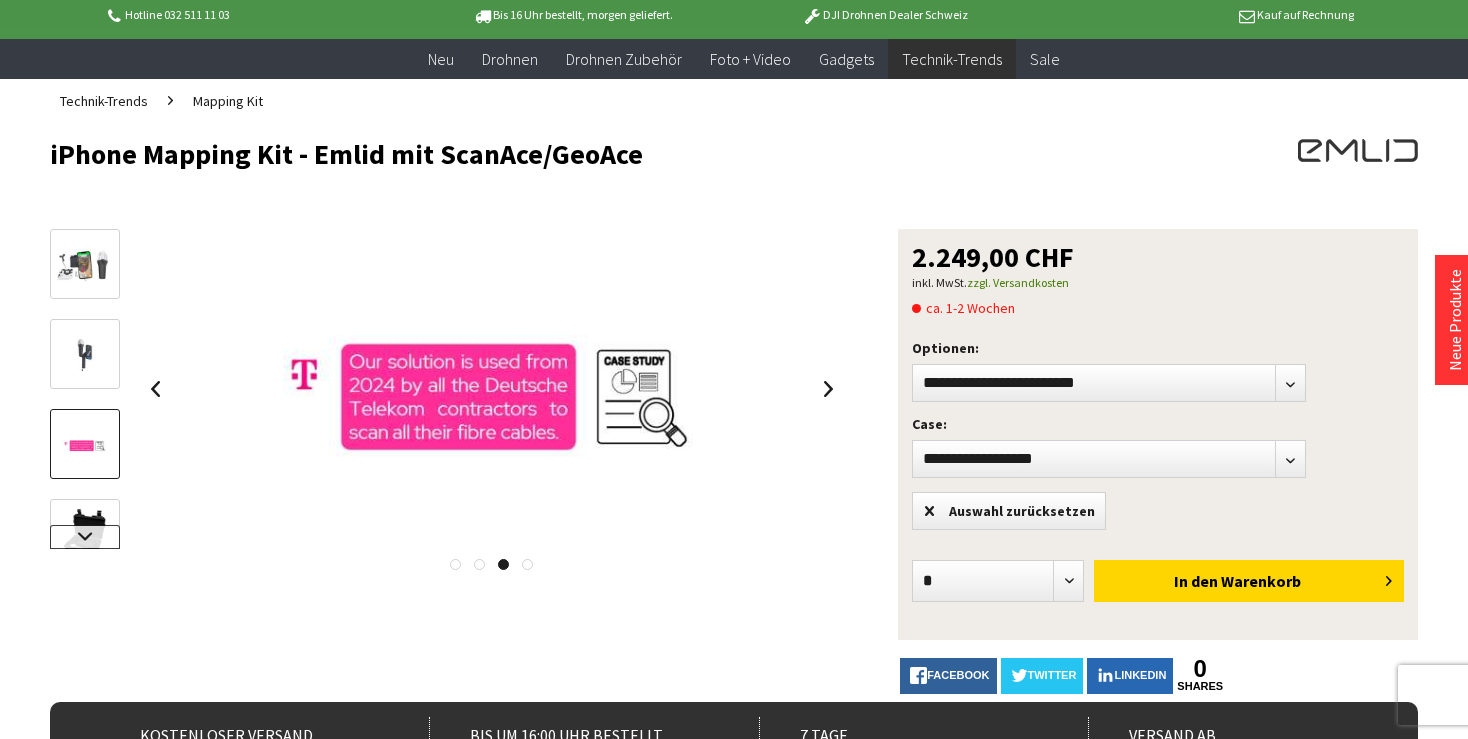 click at bounding box center (85, 537) 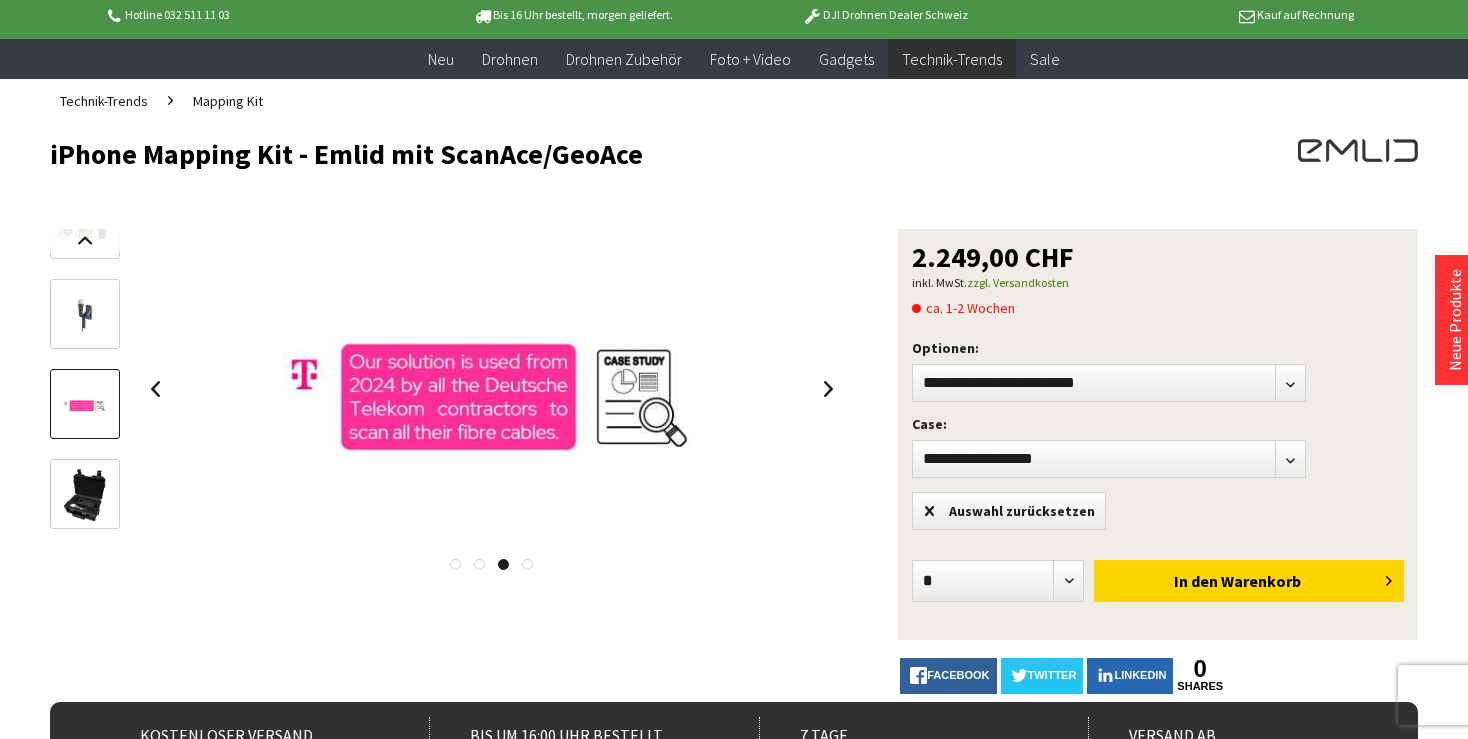 click at bounding box center [85, 495] 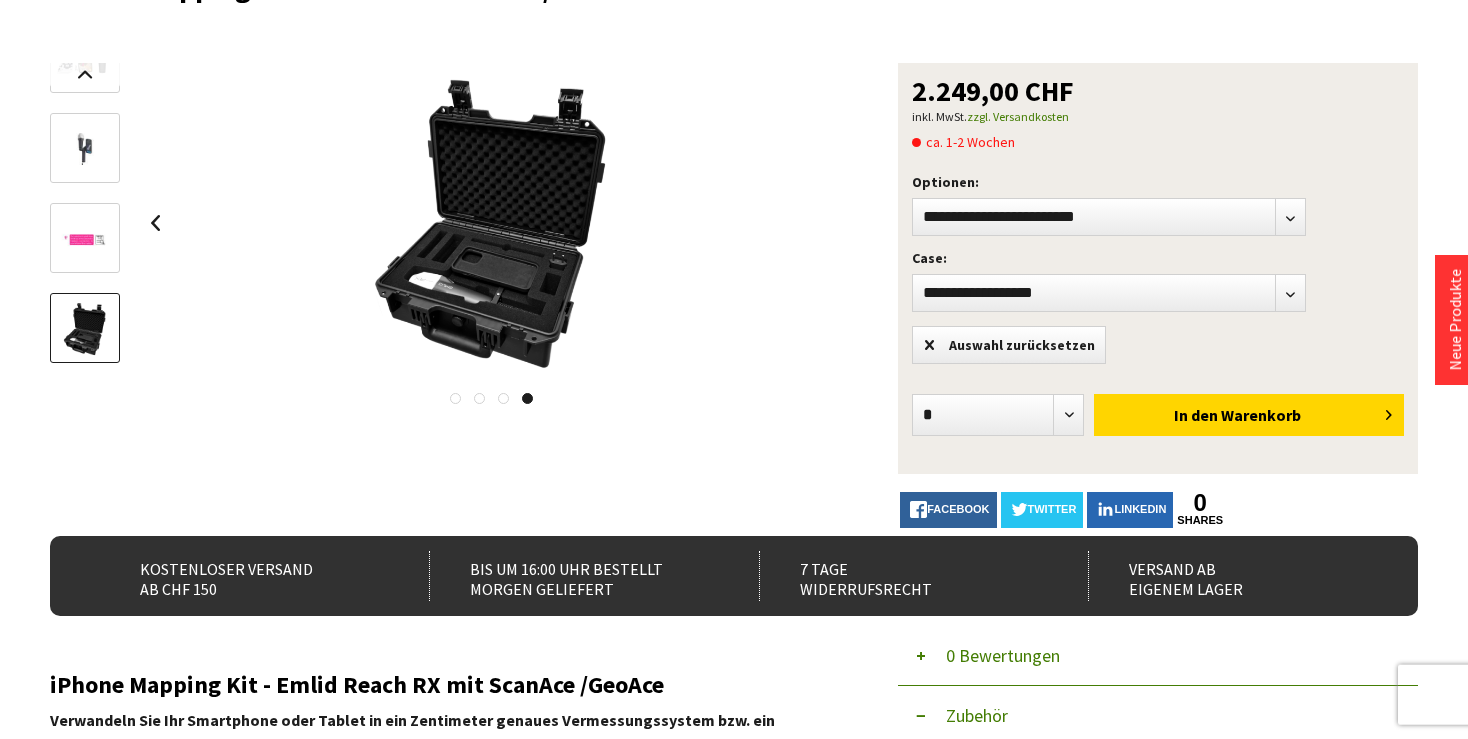 scroll, scrollTop: 0, scrollLeft: 0, axis: both 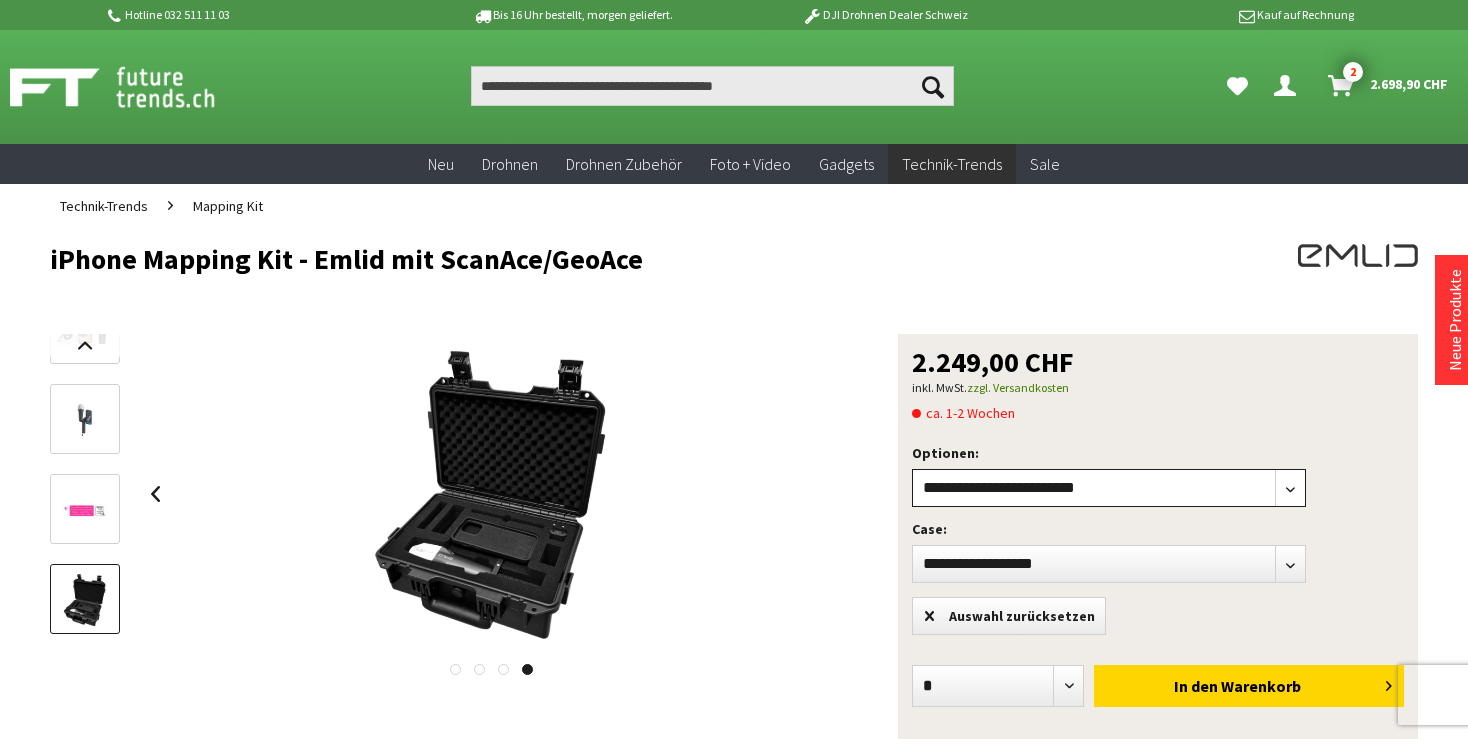 click on "**********" at bounding box center (1108, 488) 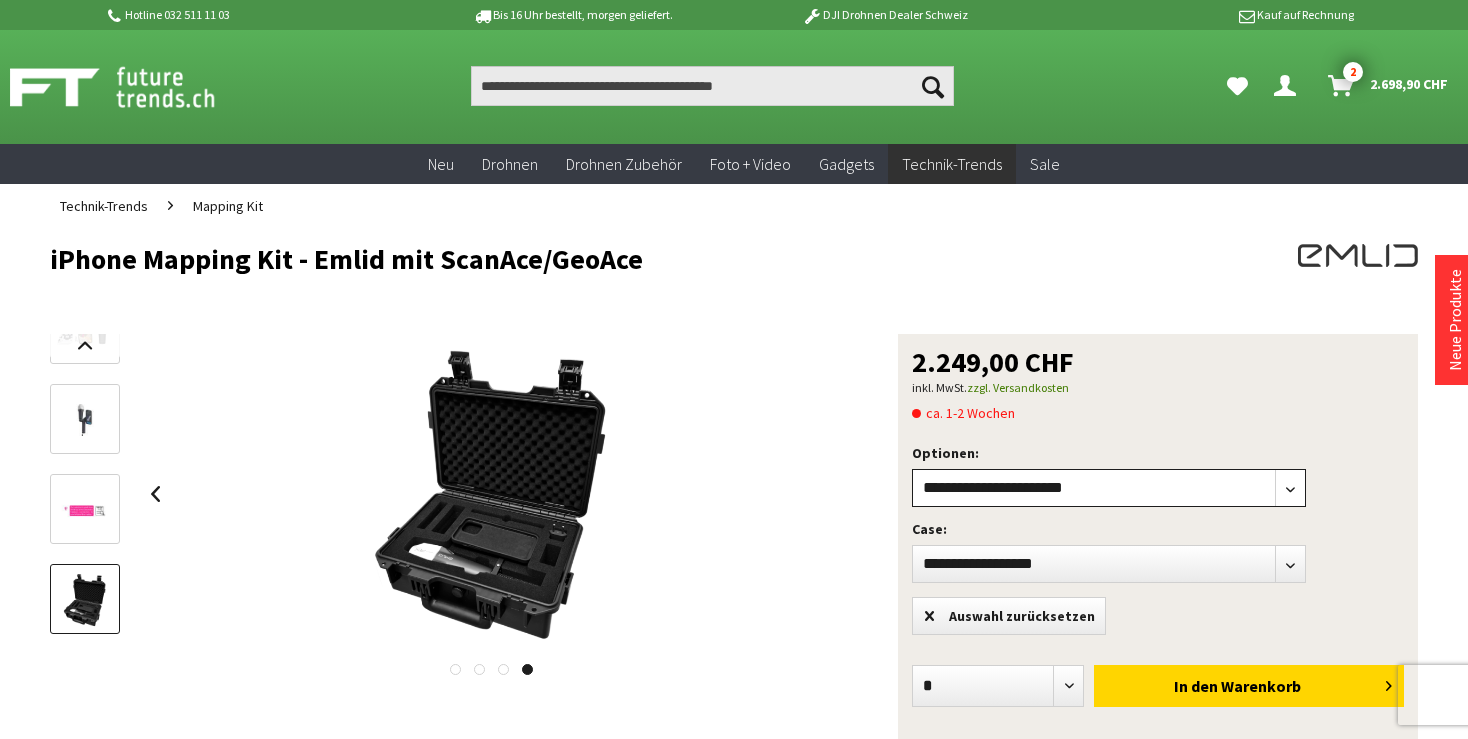 click on "**********" at bounding box center [0, 0] 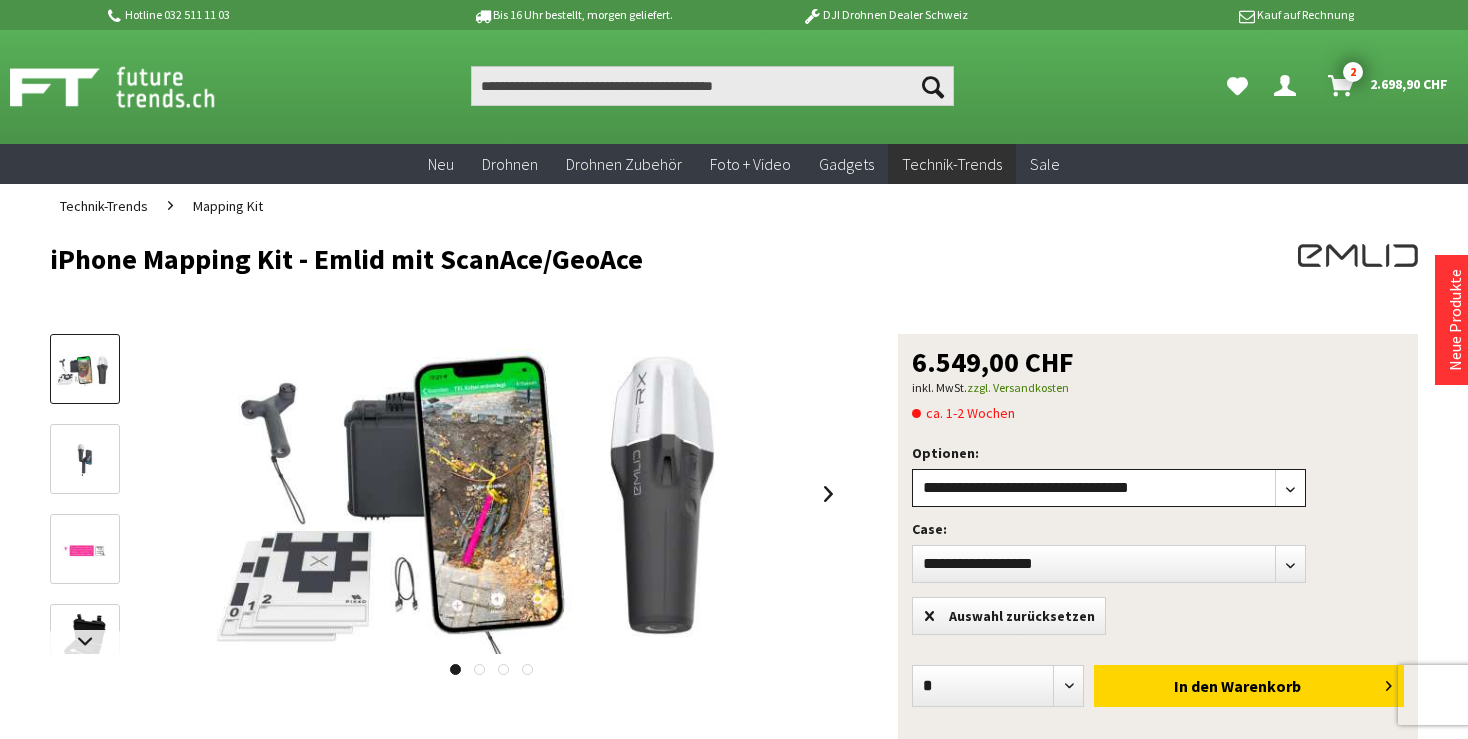 click on "**********" at bounding box center [1108, 488] 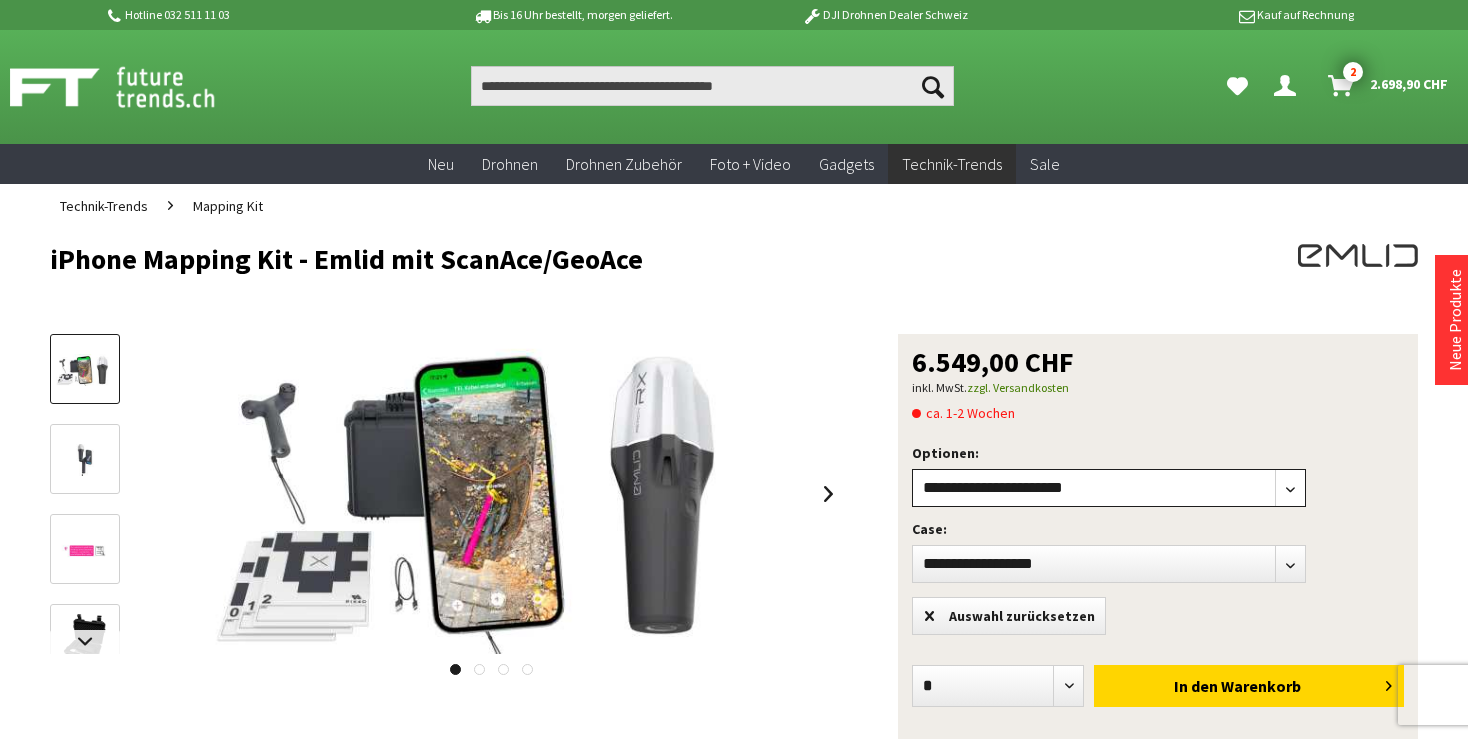 click on "**********" at bounding box center [0, 0] 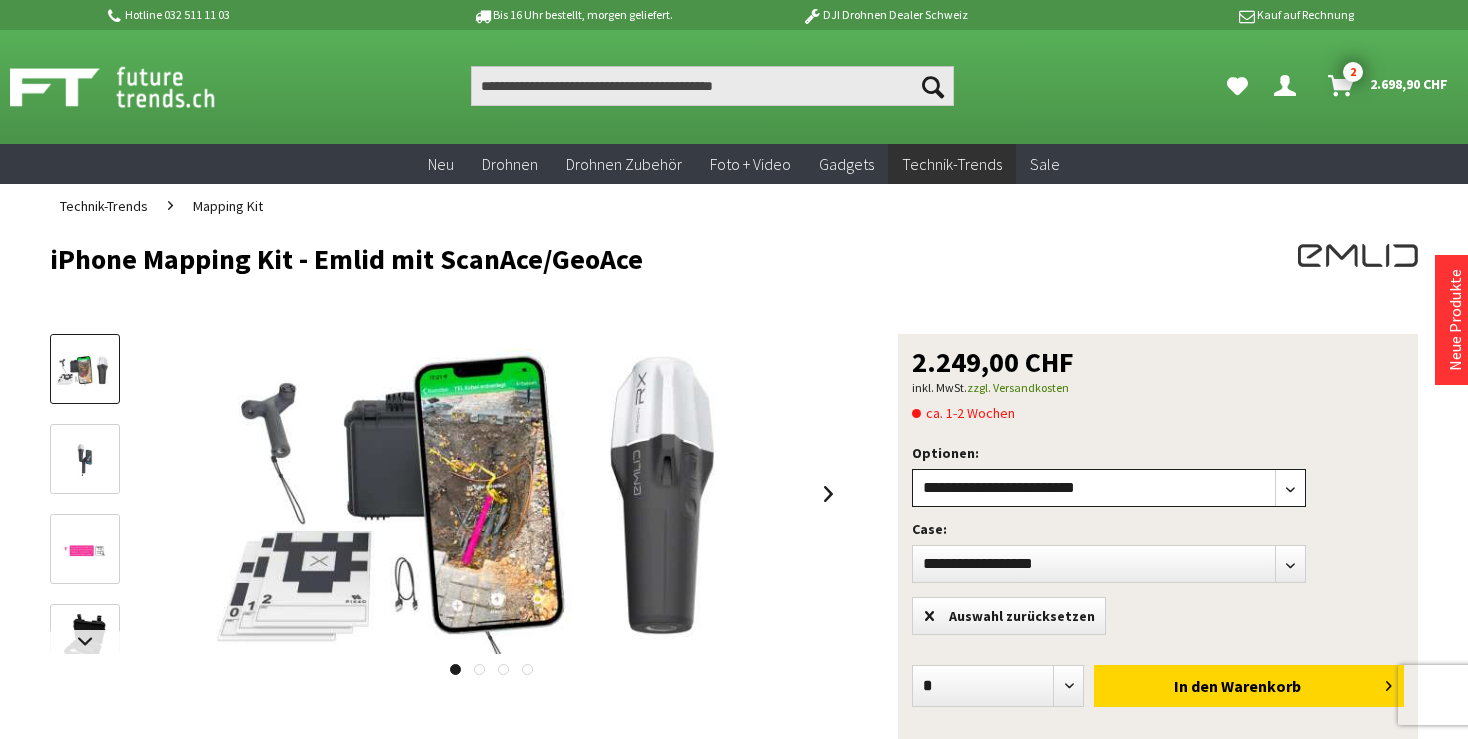 click on "**********" at bounding box center [1108, 488] 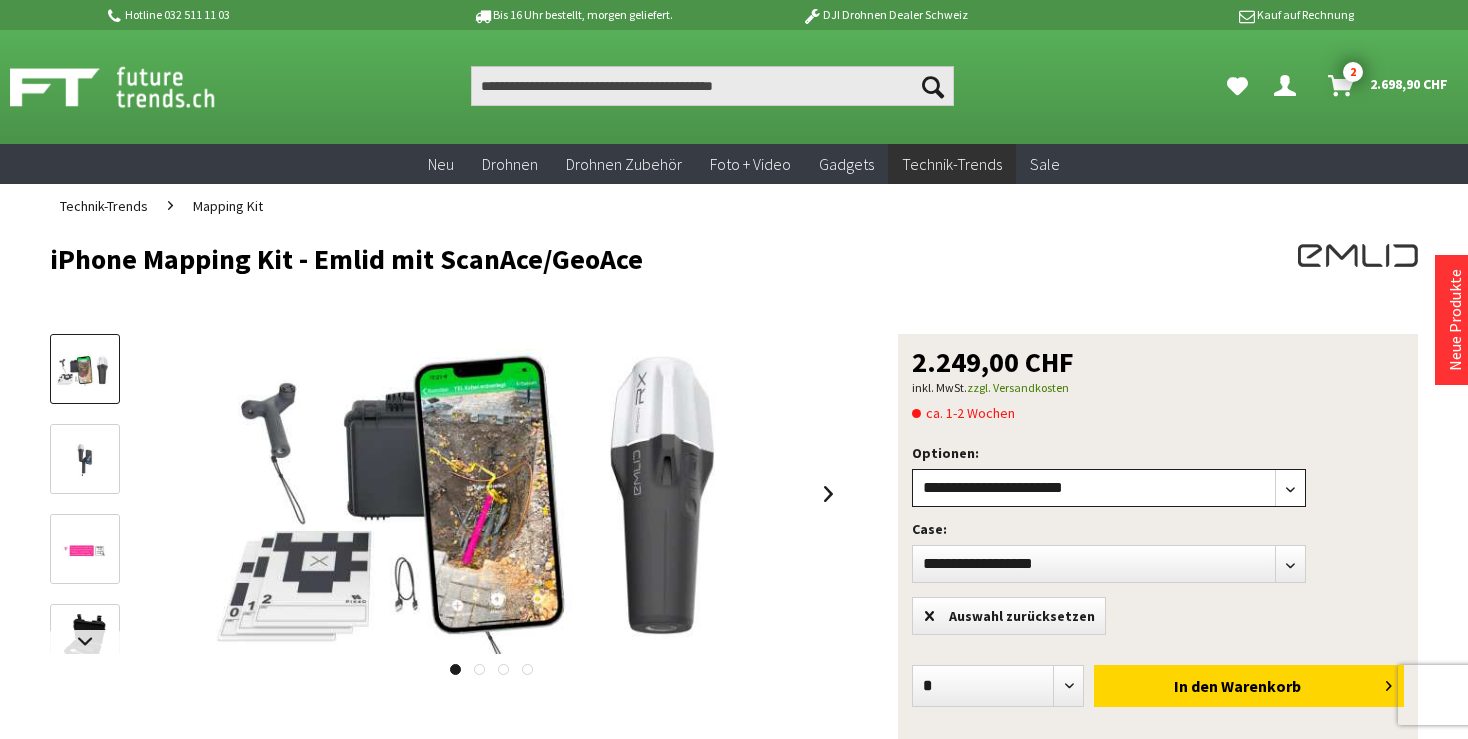click on "**********" at bounding box center (0, 0) 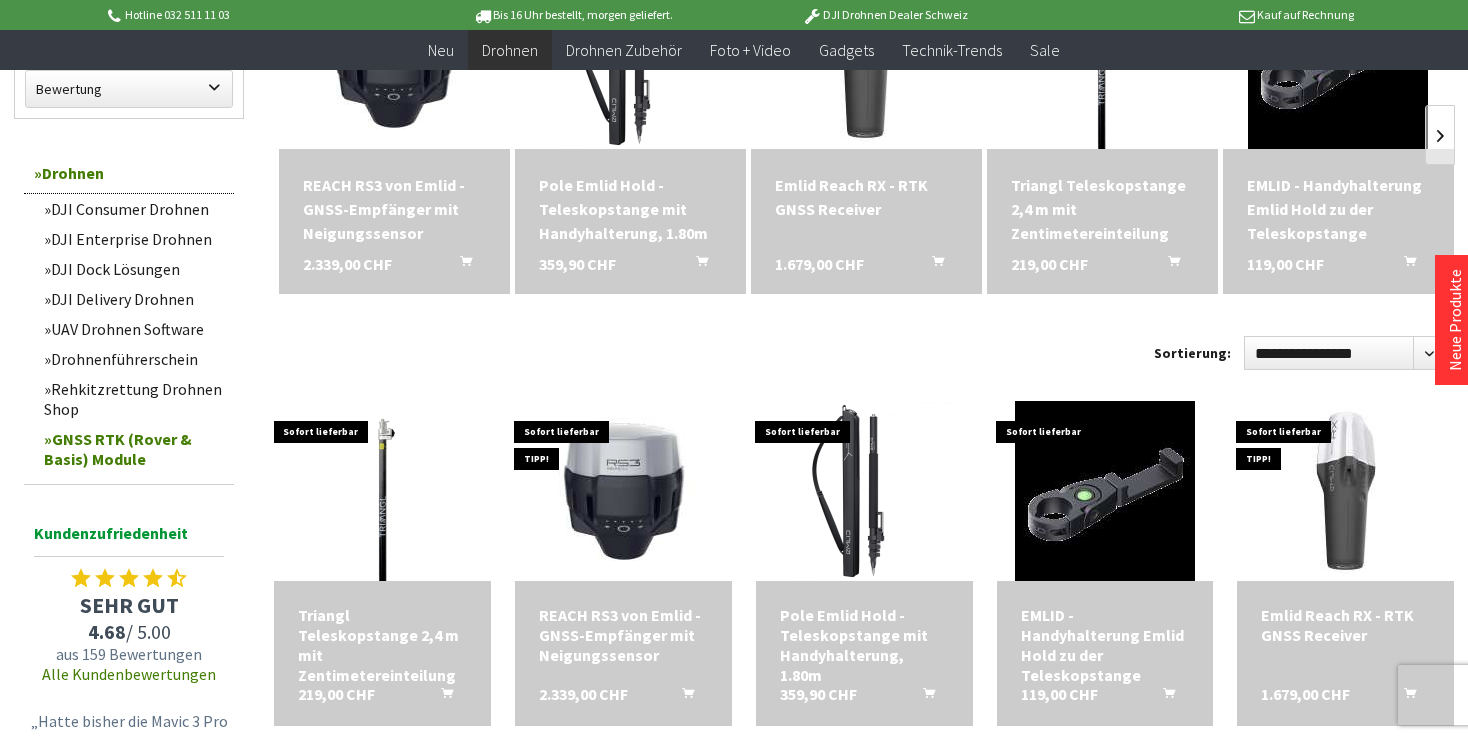 scroll, scrollTop: 0, scrollLeft: 0, axis: both 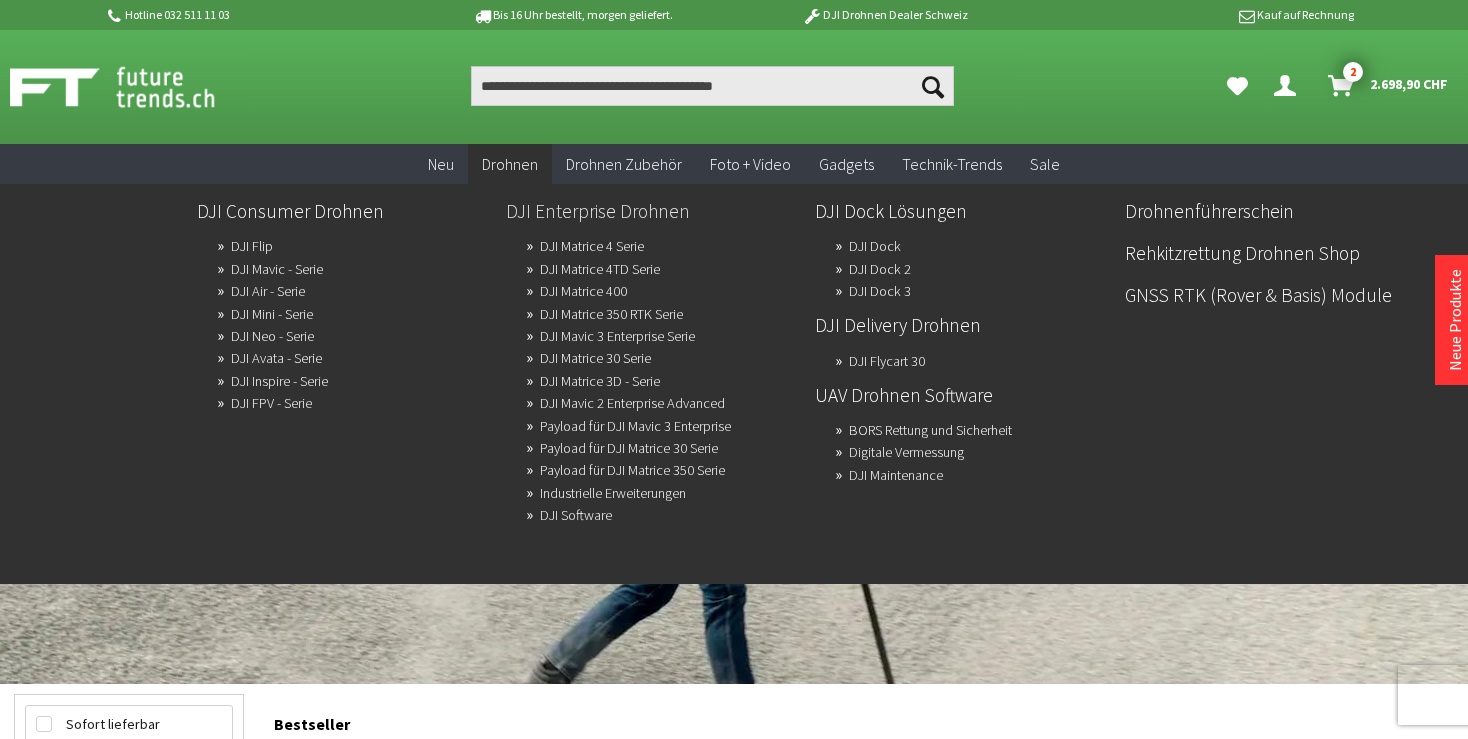 click on "DJI Enterprise Drohnen" at bounding box center (652, 211) 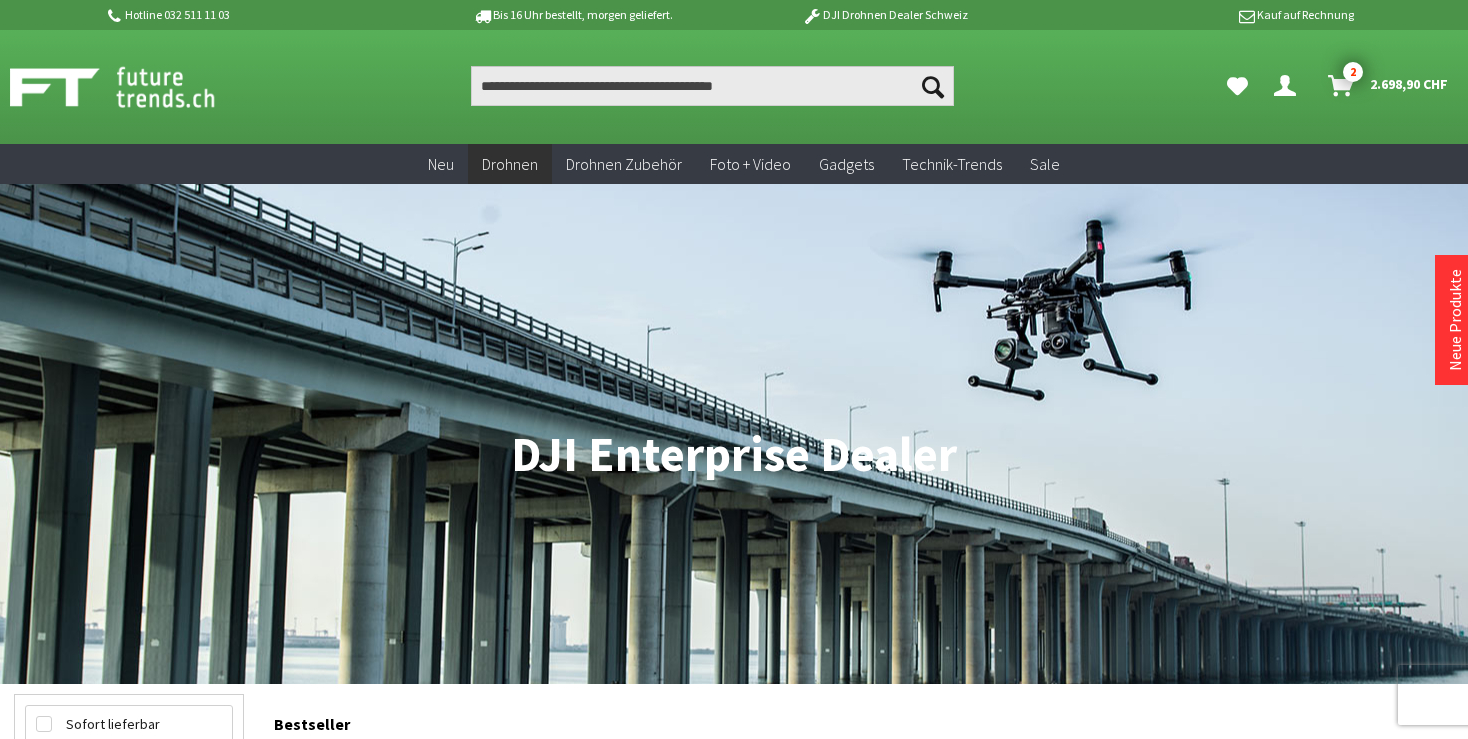scroll, scrollTop: 0, scrollLeft: 0, axis: both 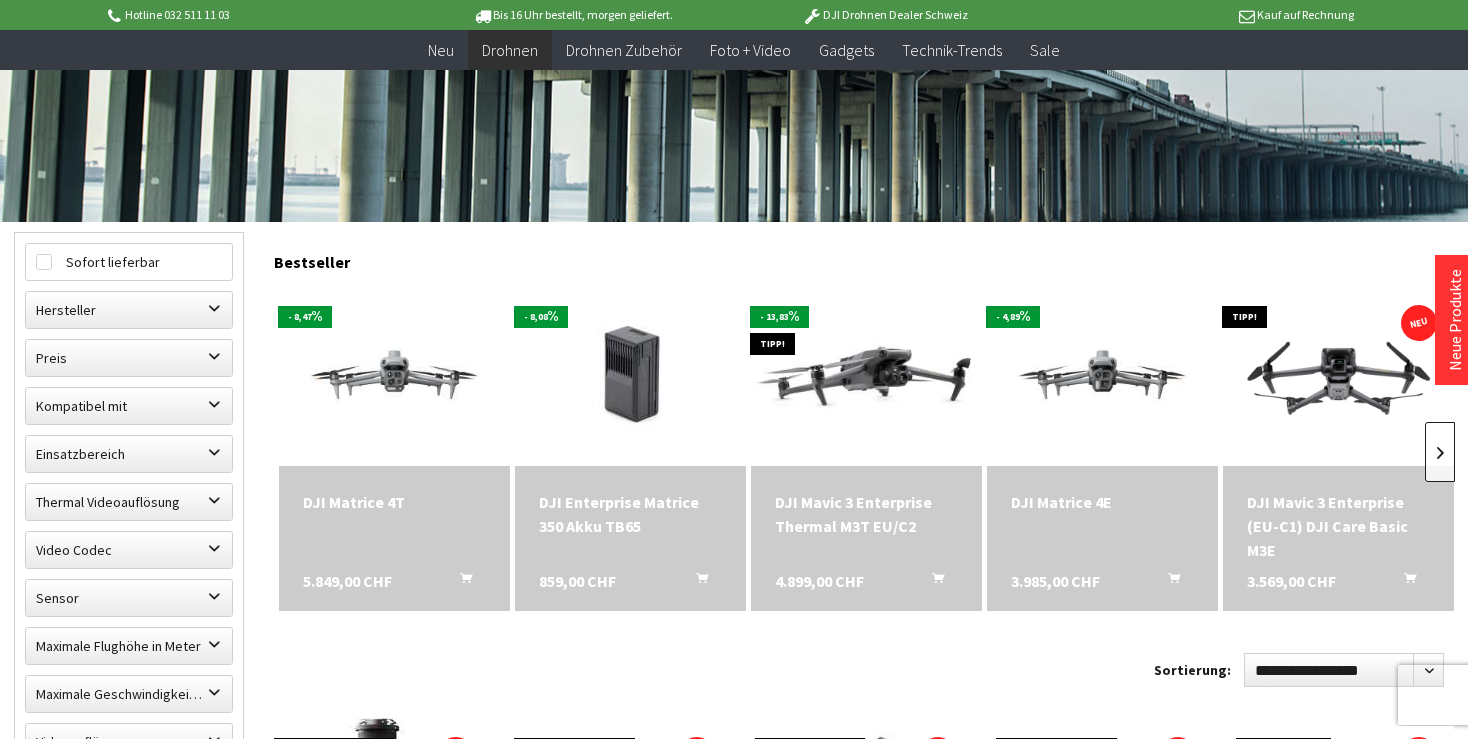 click at bounding box center [1440, 452] 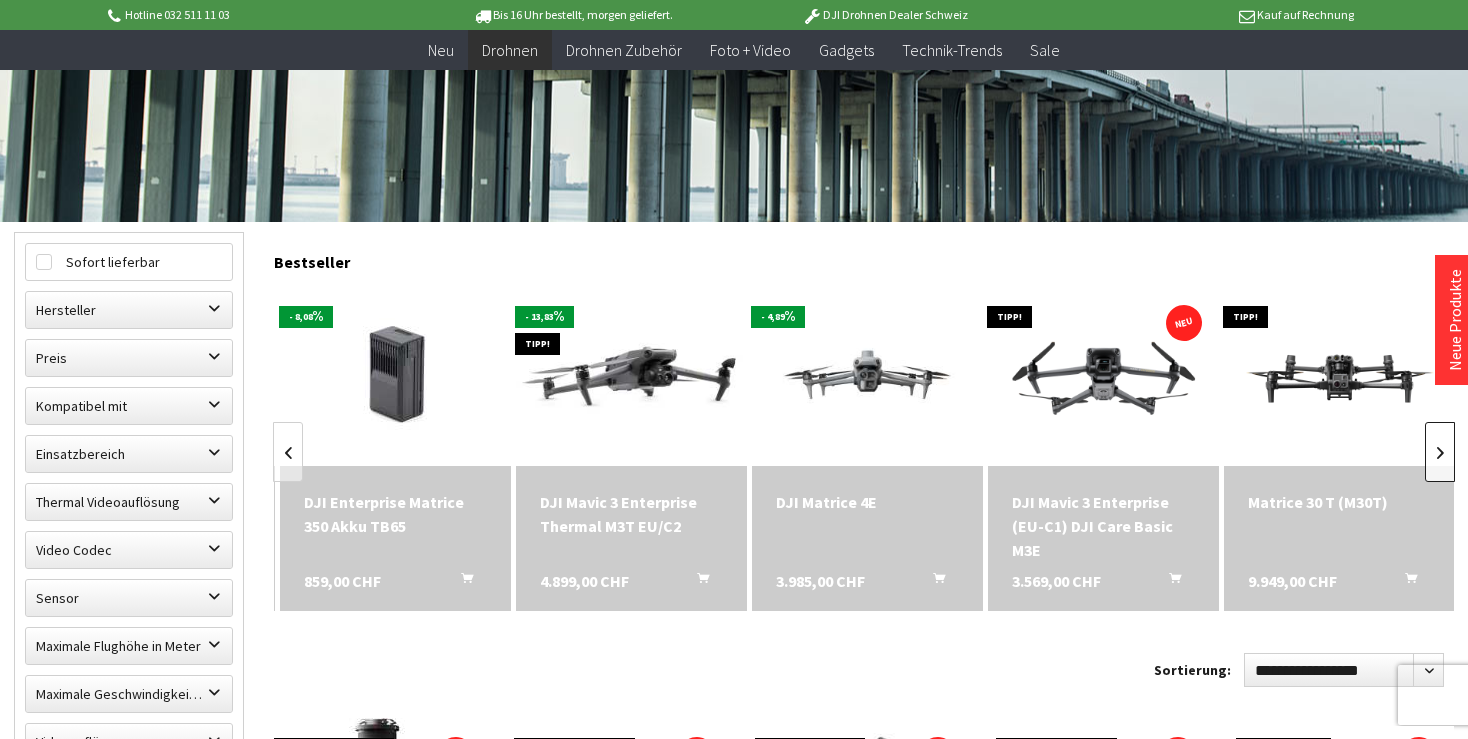 scroll, scrollTop: 0, scrollLeft: 236, axis: horizontal 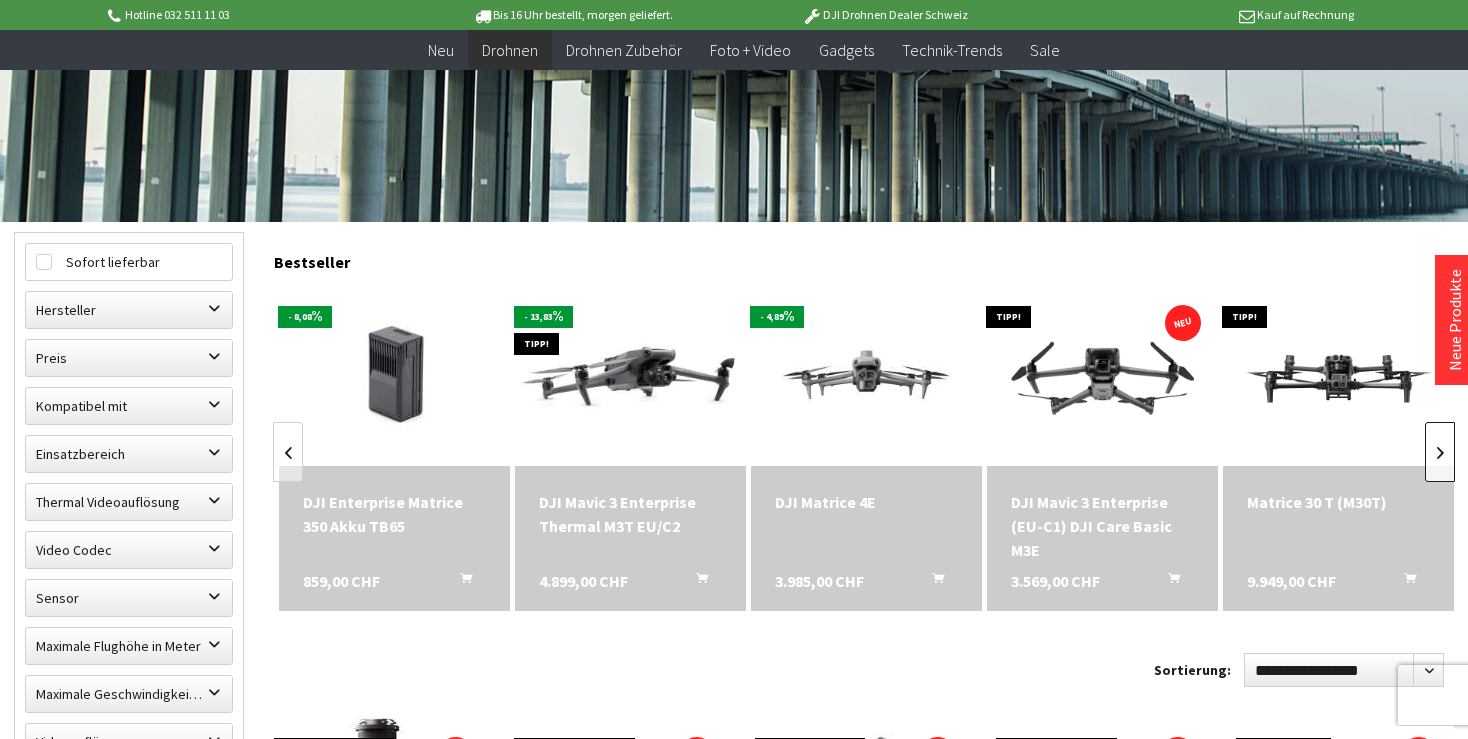 click at bounding box center [1440, 452] 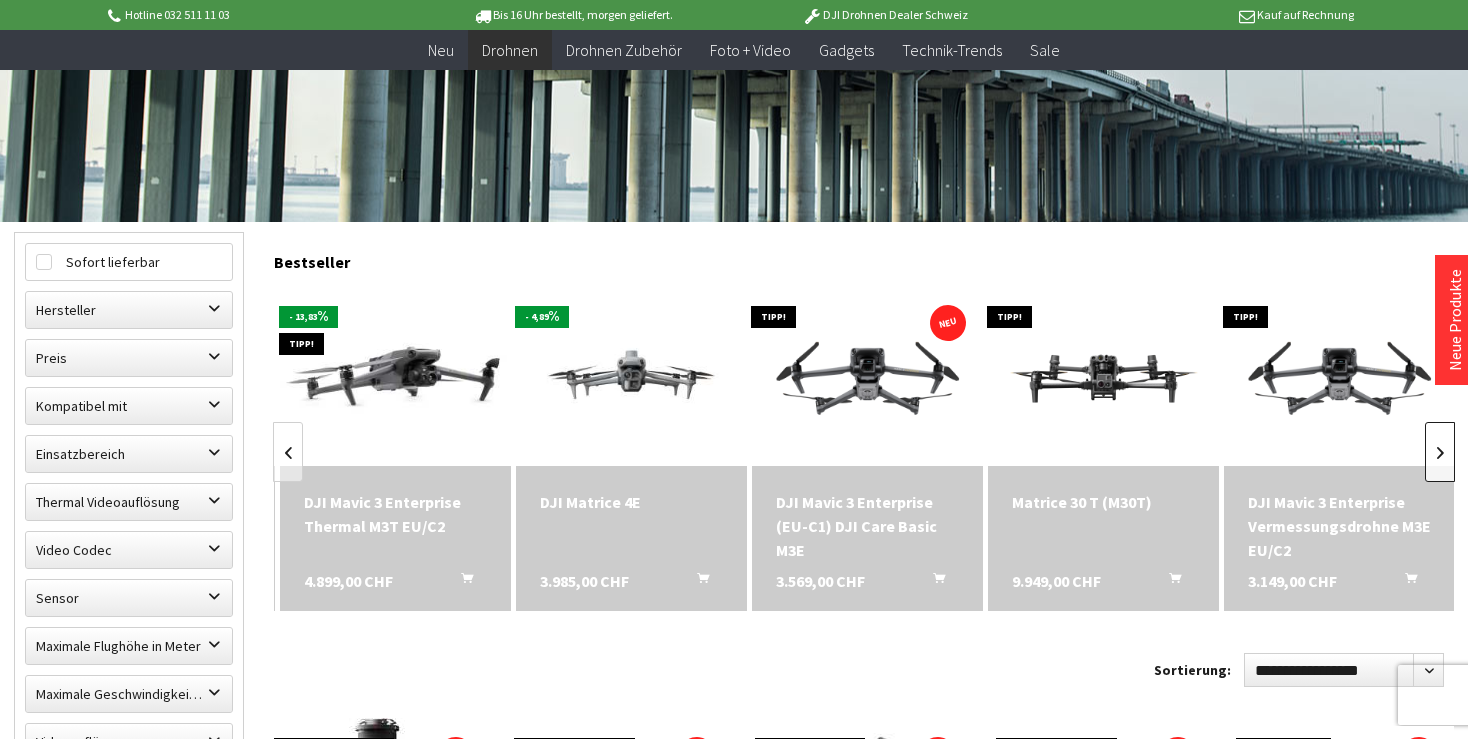 scroll, scrollTop: 0, scrollLeft: 472, axis: horizontal 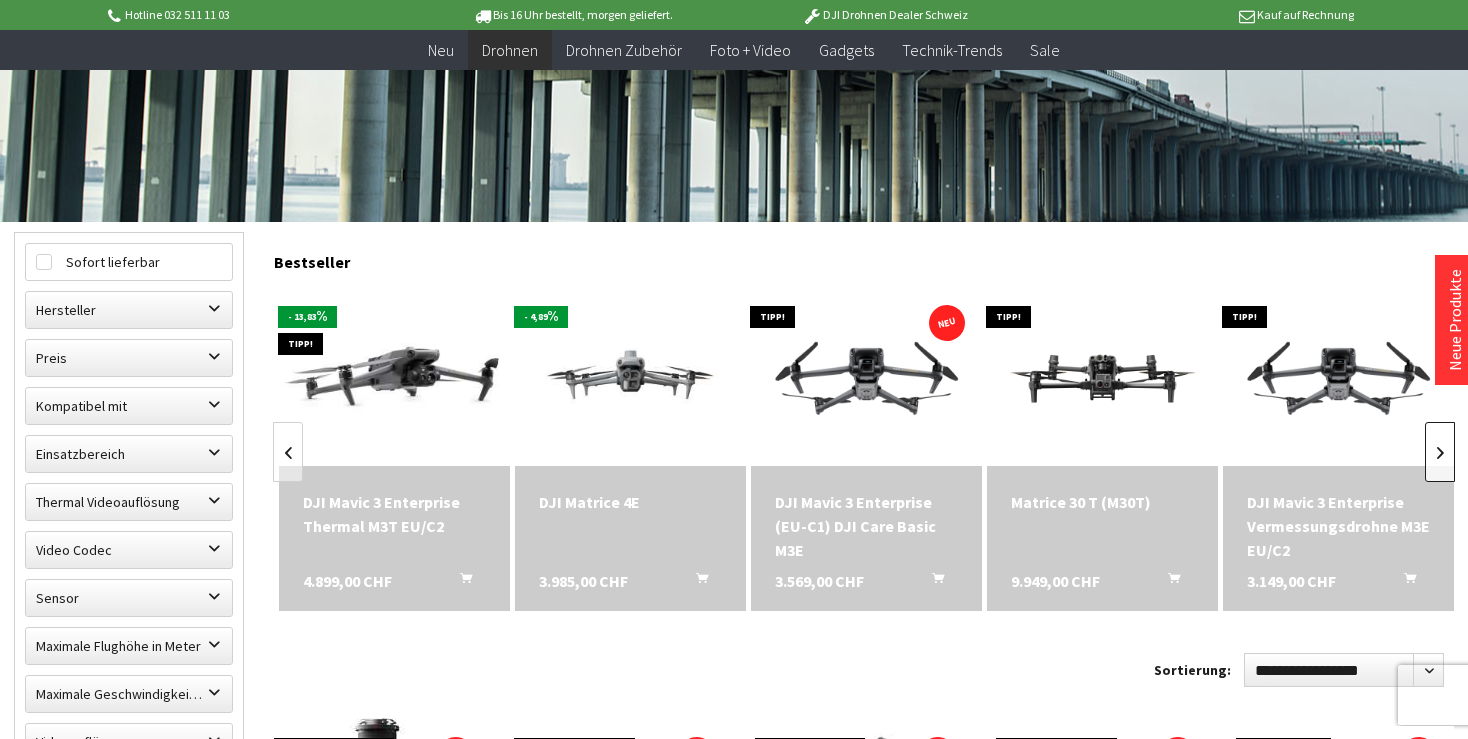 click at bounding box center [1440, 452] 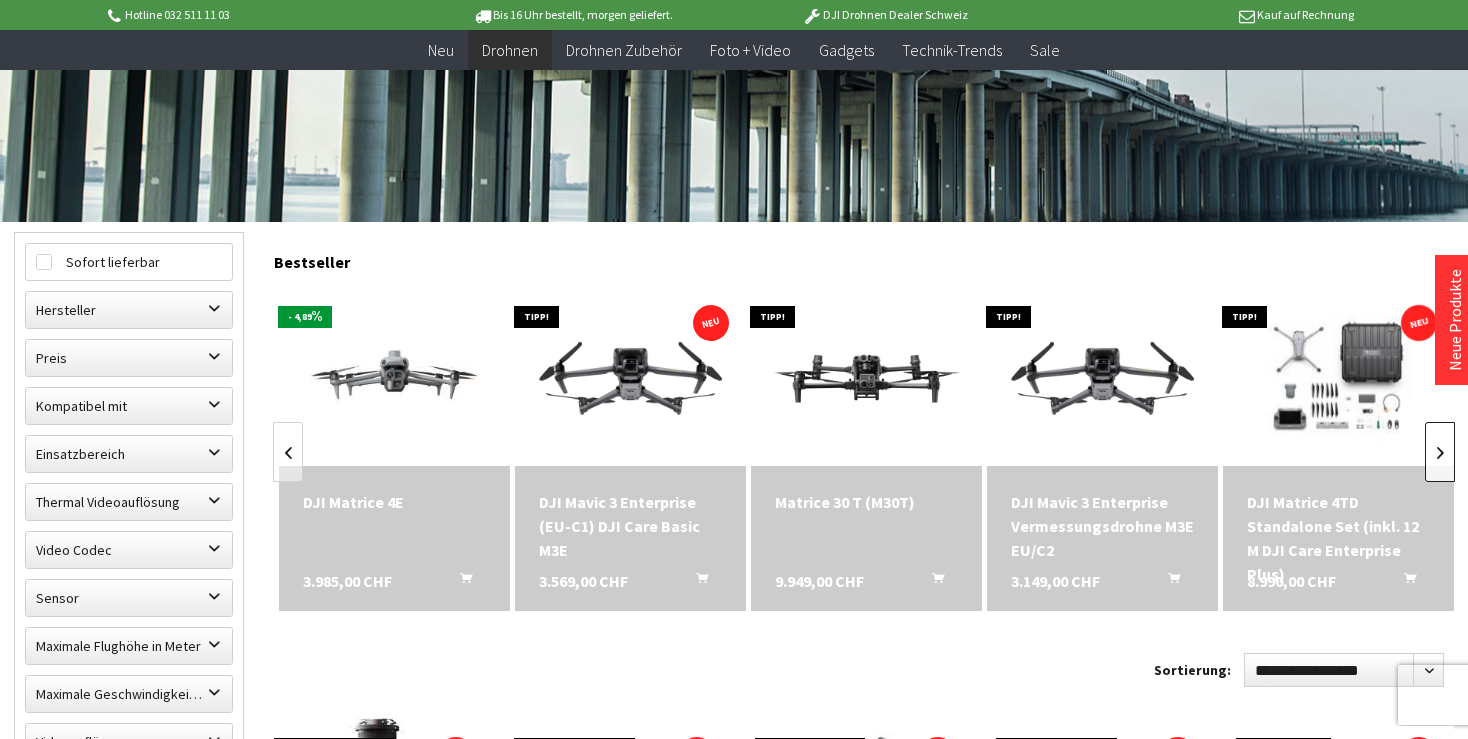 click at bounding box center (1440, 452) 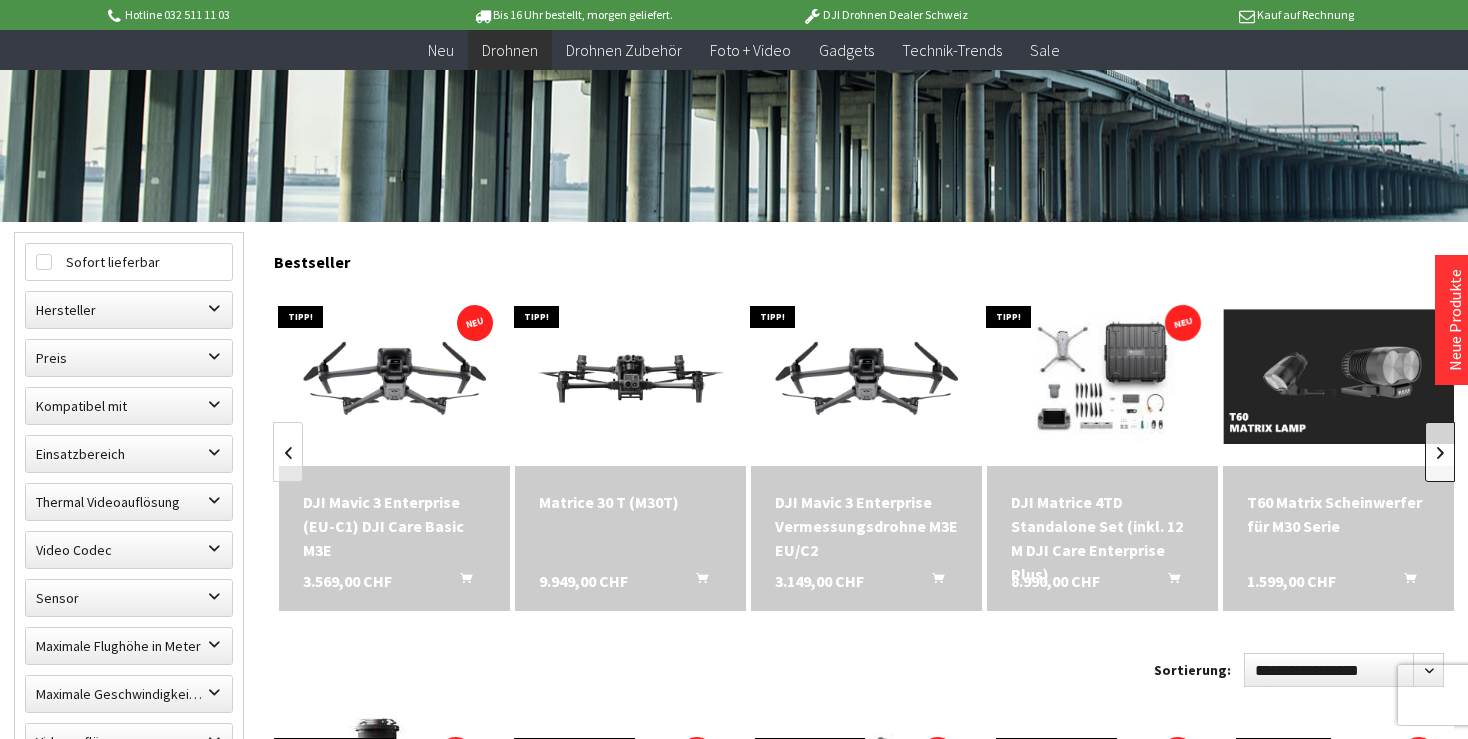 click at bounding box center (1440, 452) 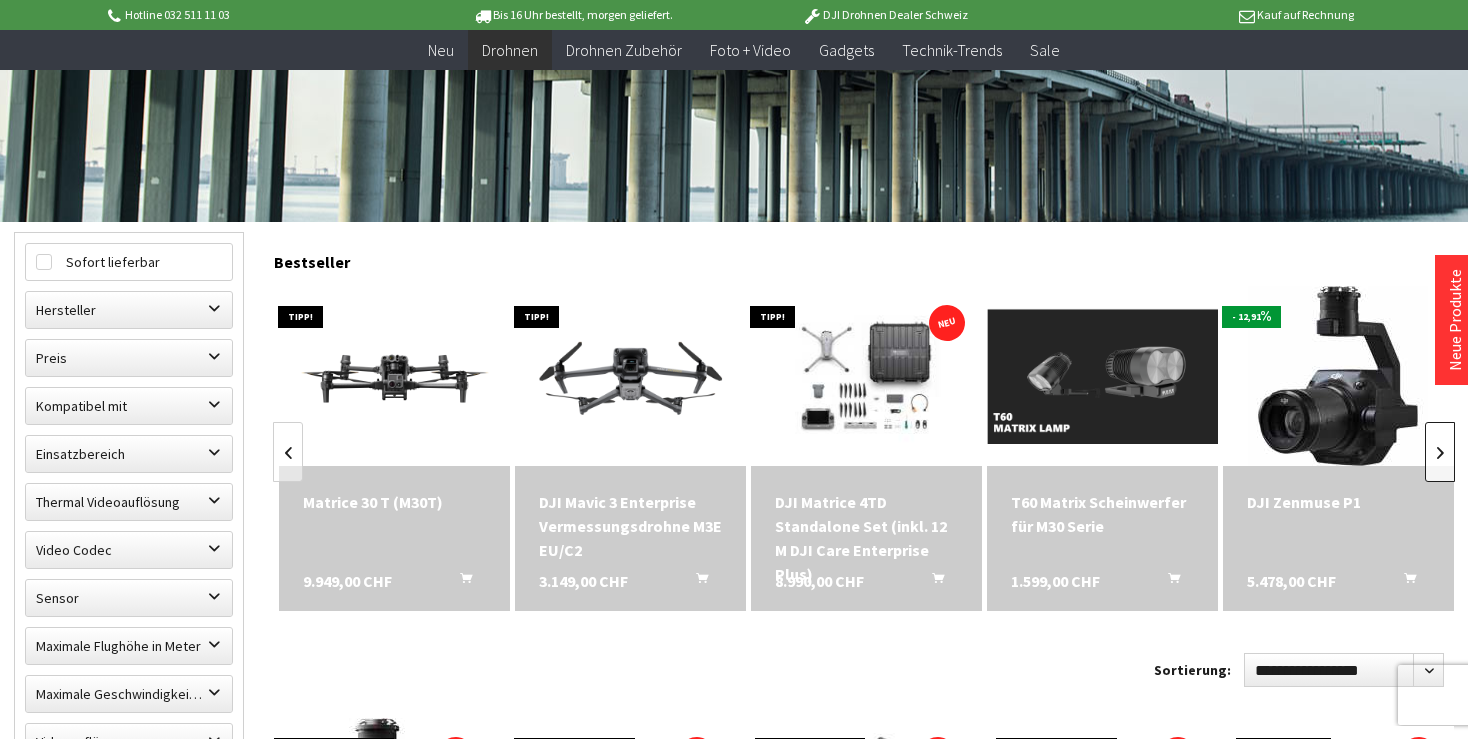 click at bounding box center (1440, 452) 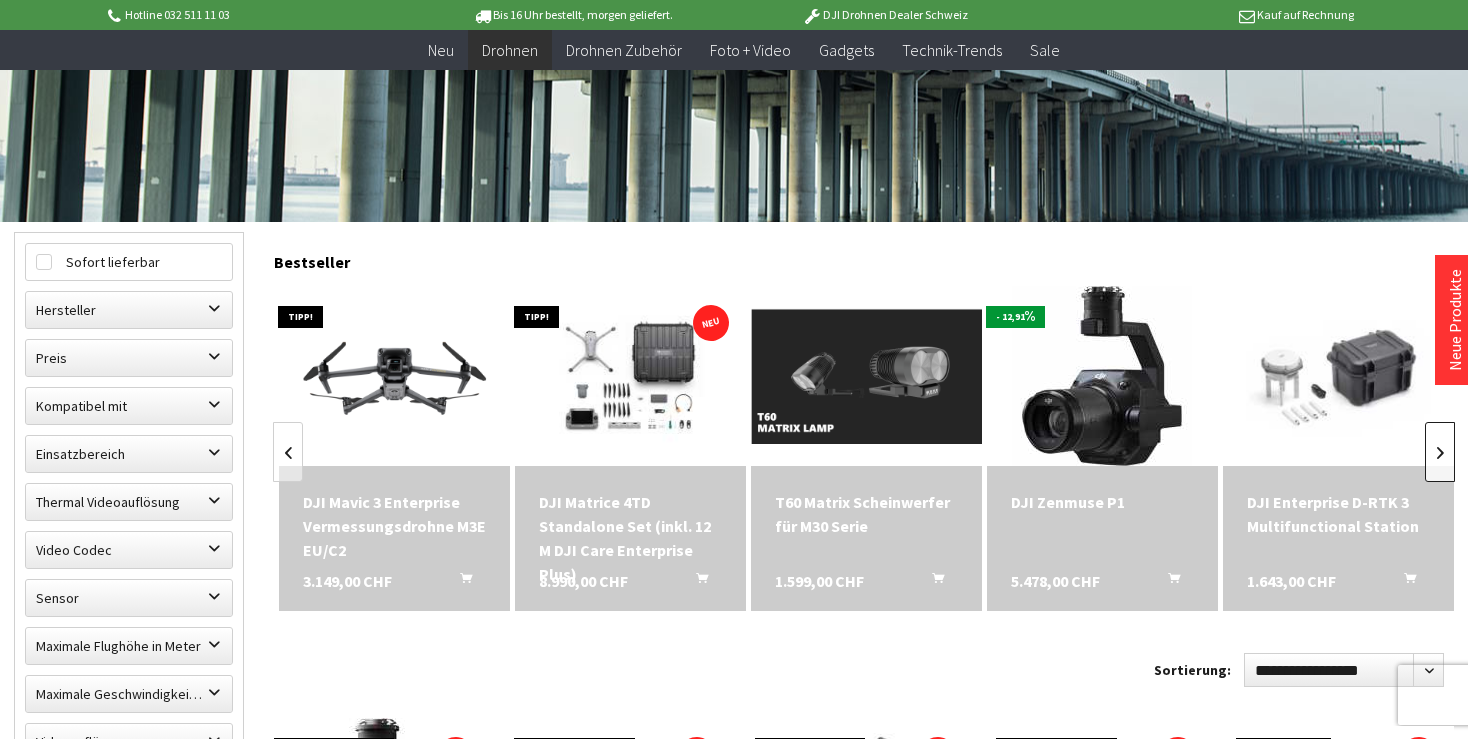 click at bounding box center [1440, 452] 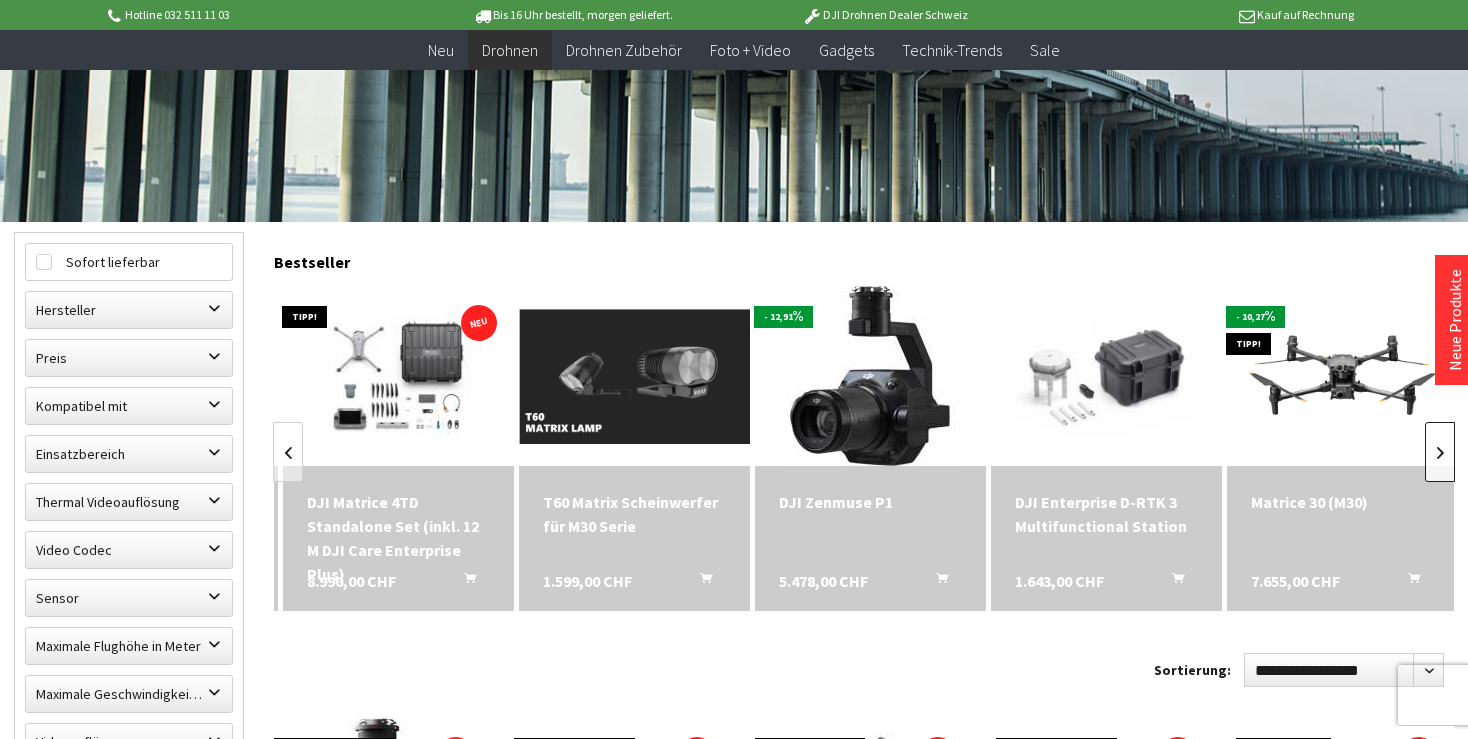 scroll, scrollTop: 0, scrollLeft: 1652, axis: horizontal 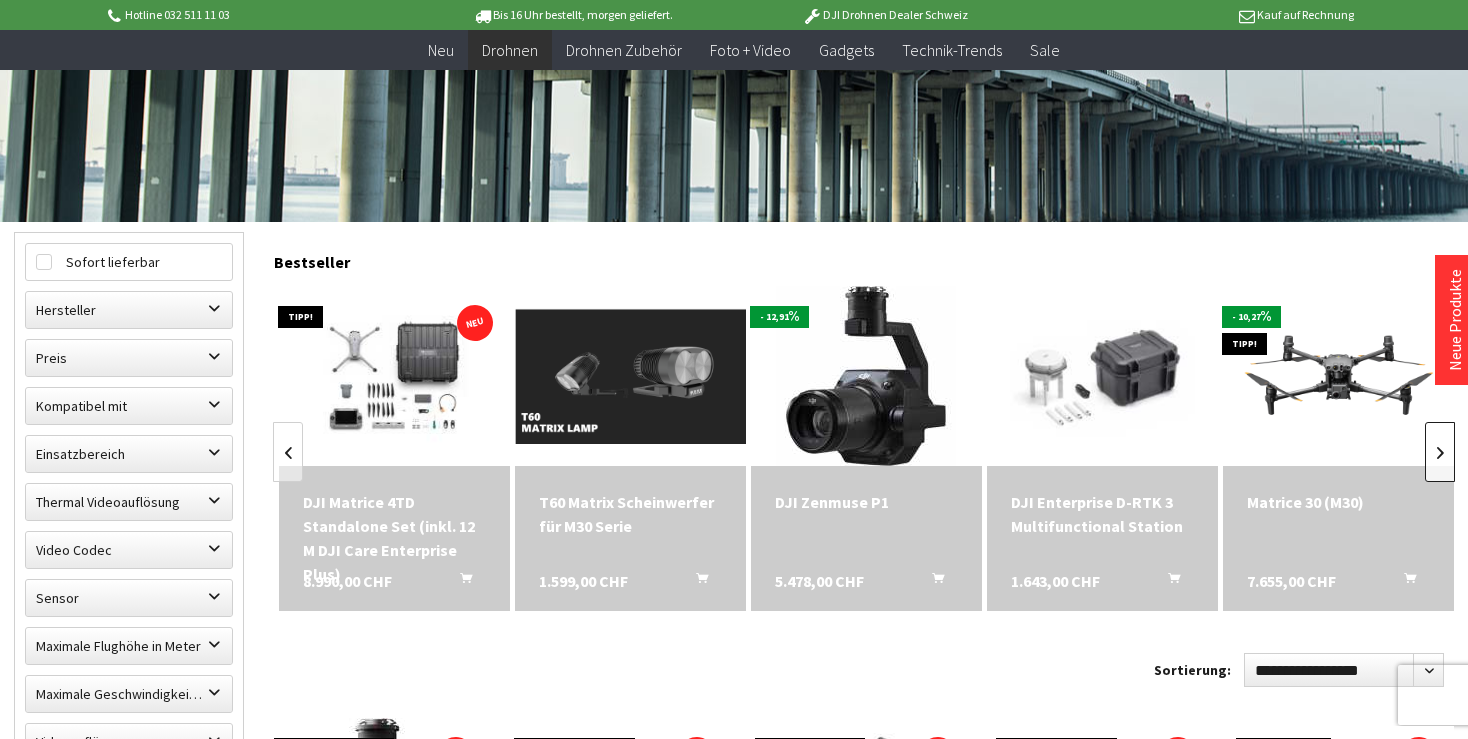 click at bounding box center [1440, 452] 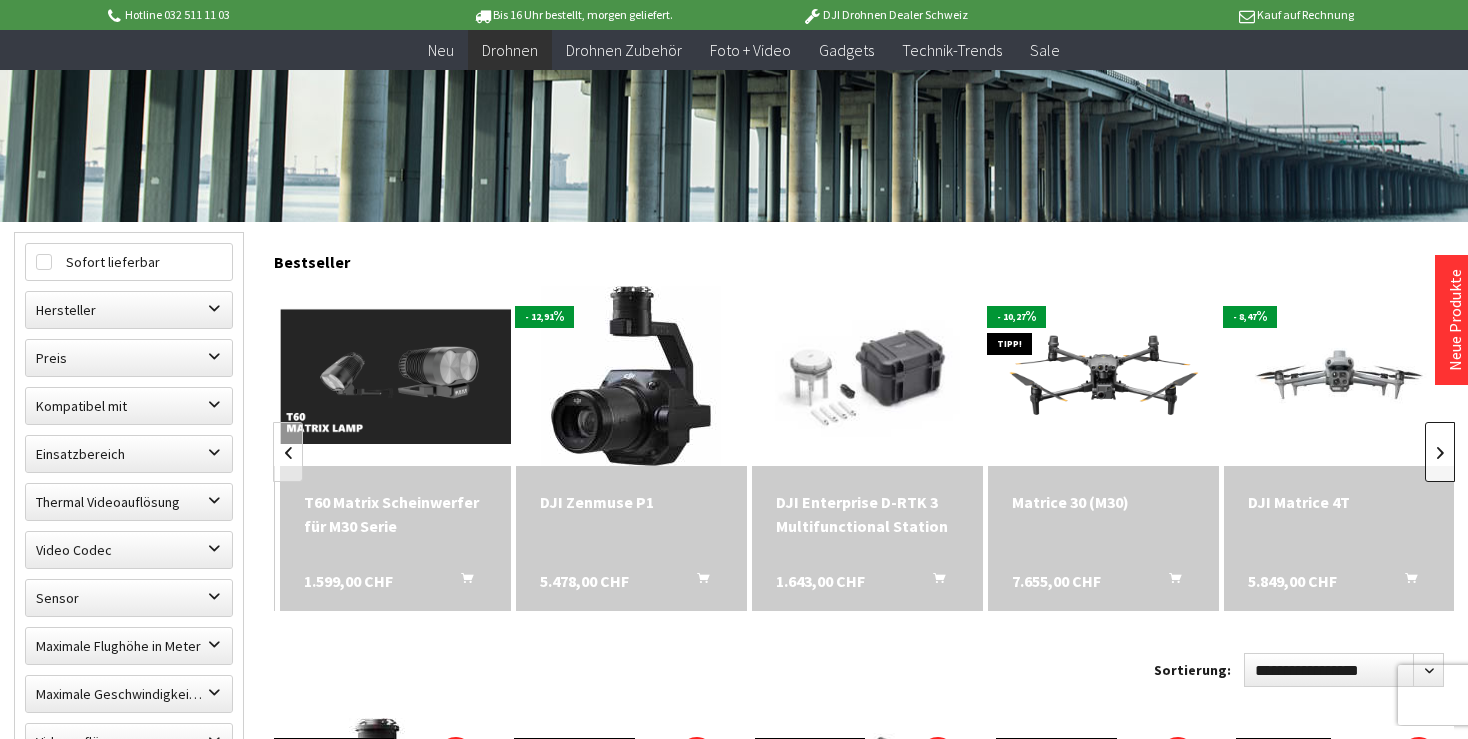 scroll, scrollTop: 0, scrollLeft: 1888, axis: horizontal 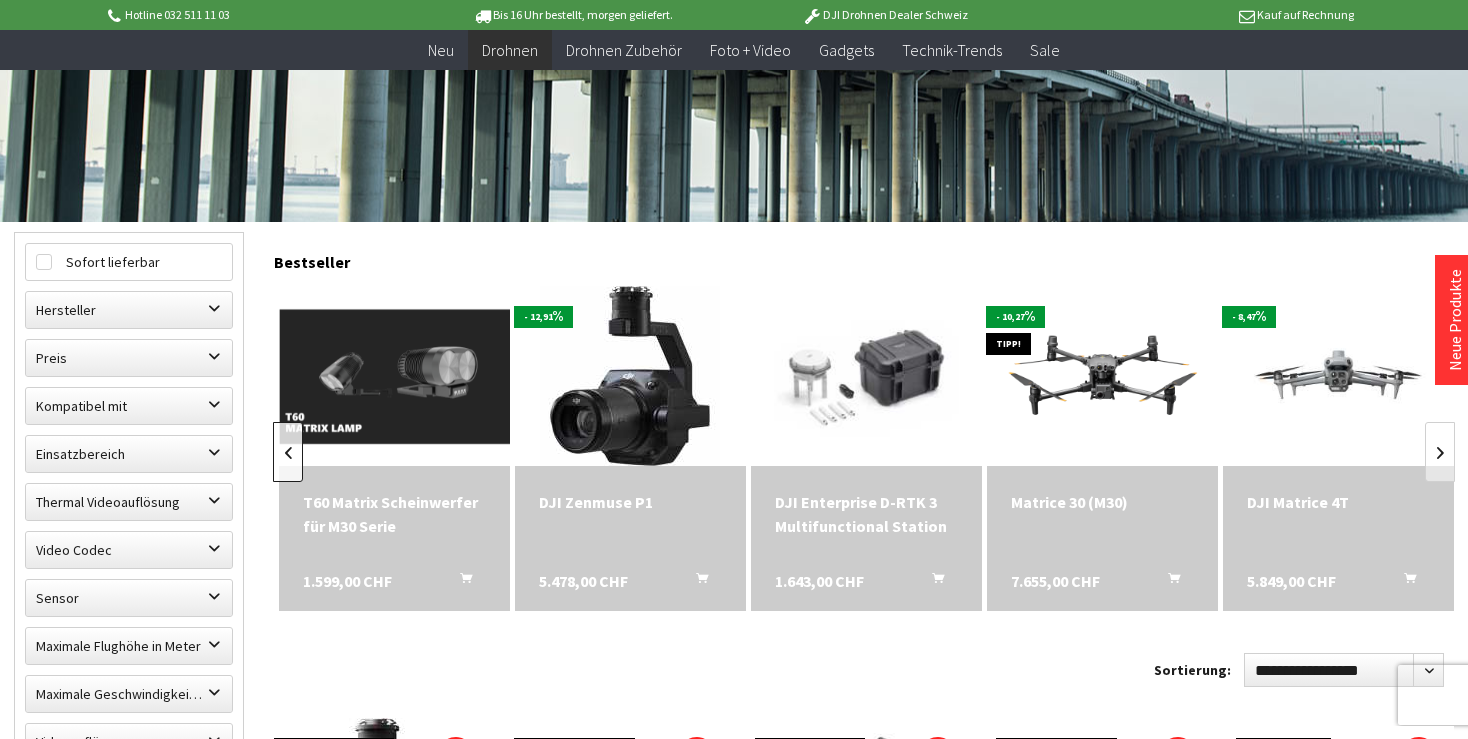 click at bounding box center [288, 452] 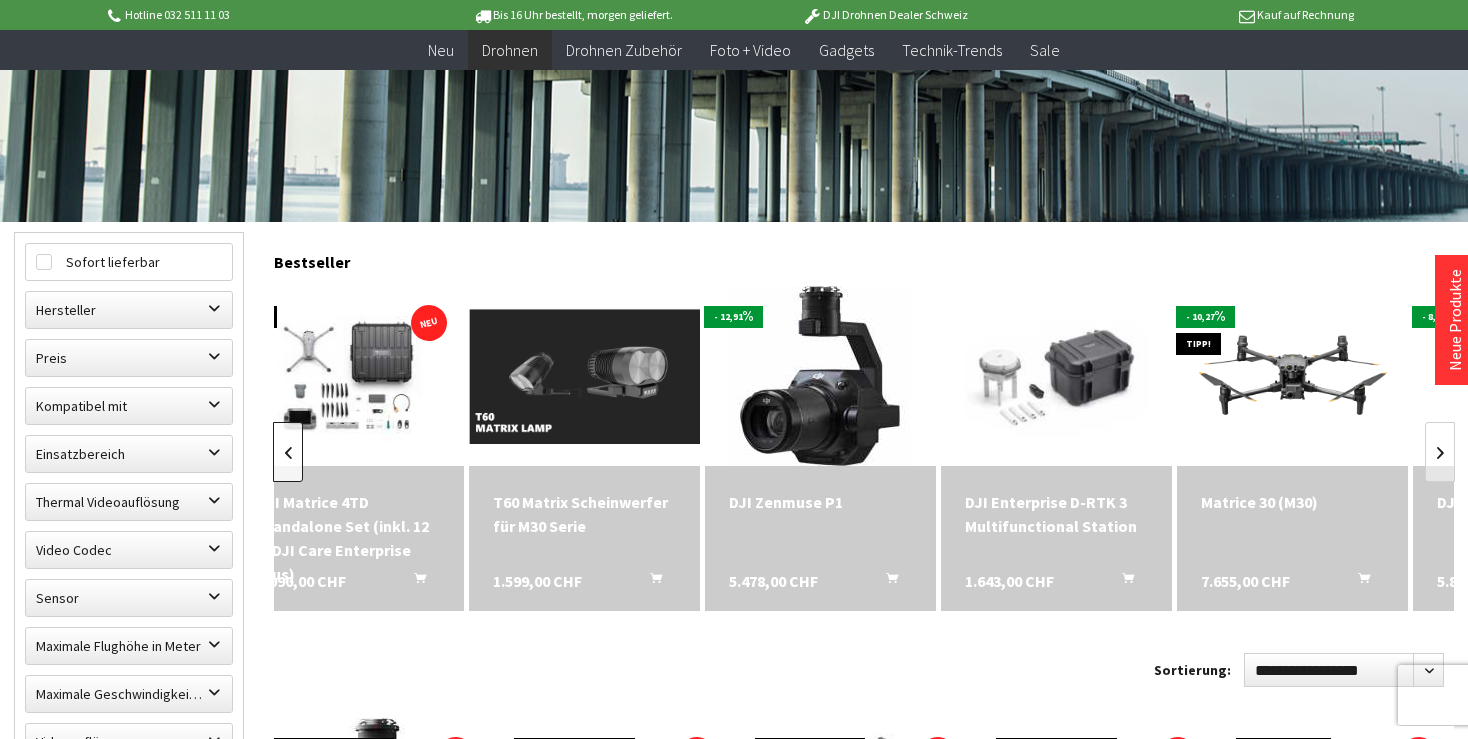 click at bounding box center [288, 452] 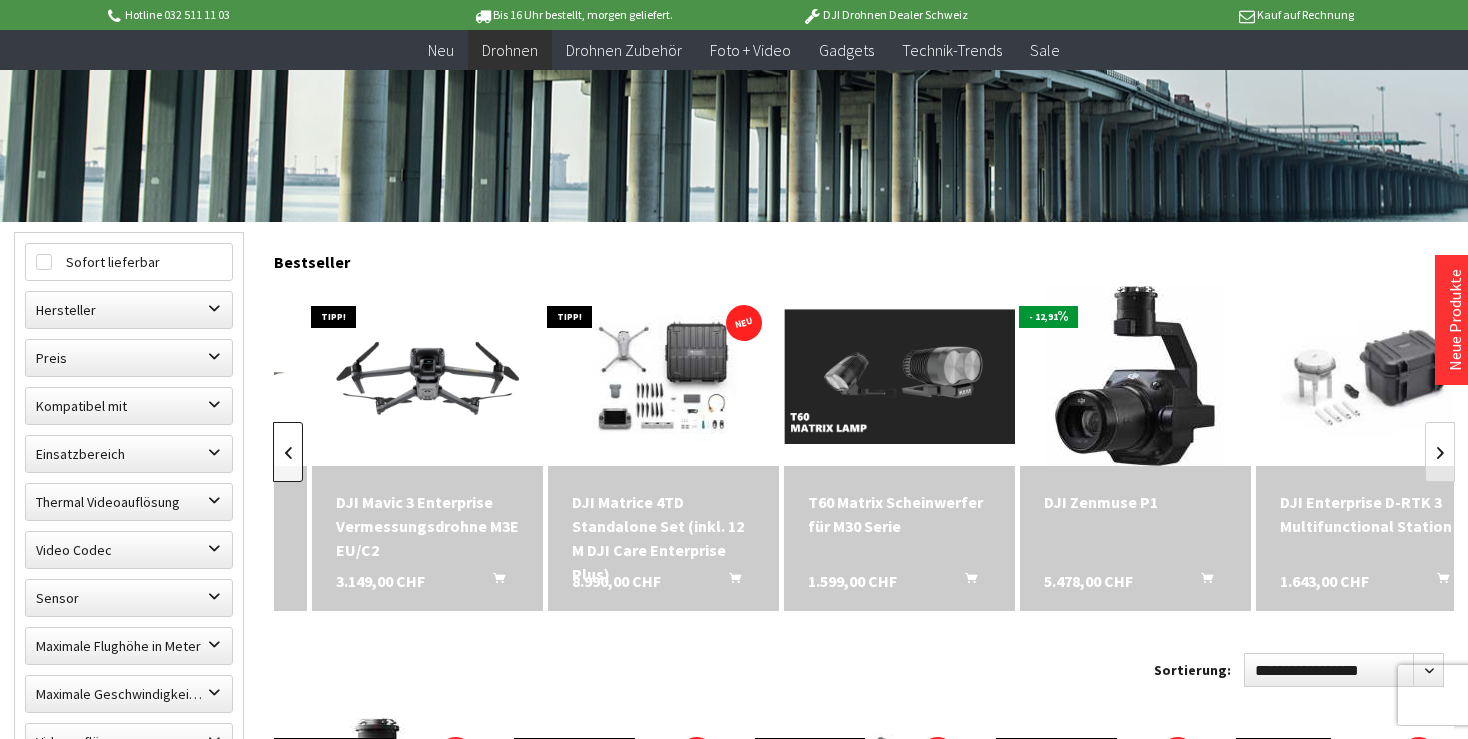 click at bounding box center (288, 452) 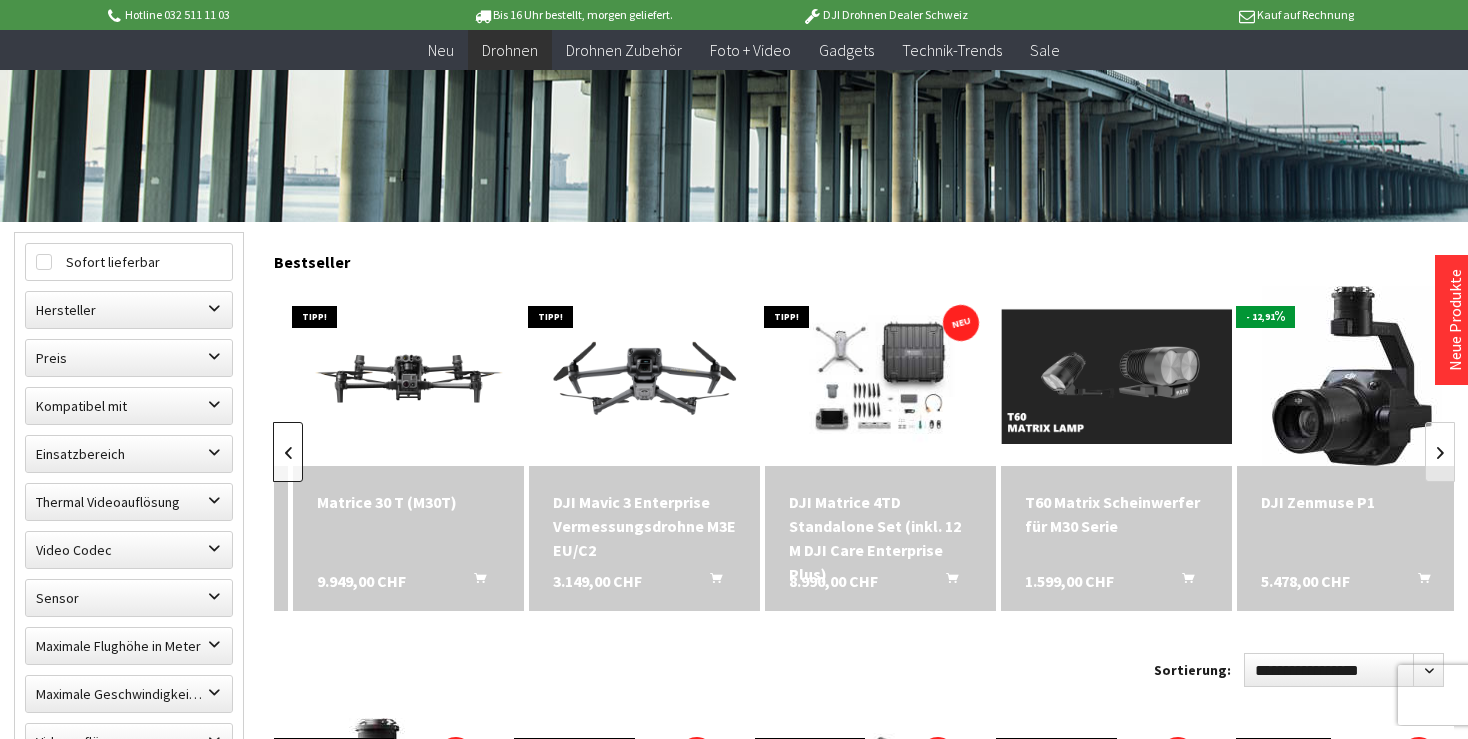 click at bounding box center (288, 452) 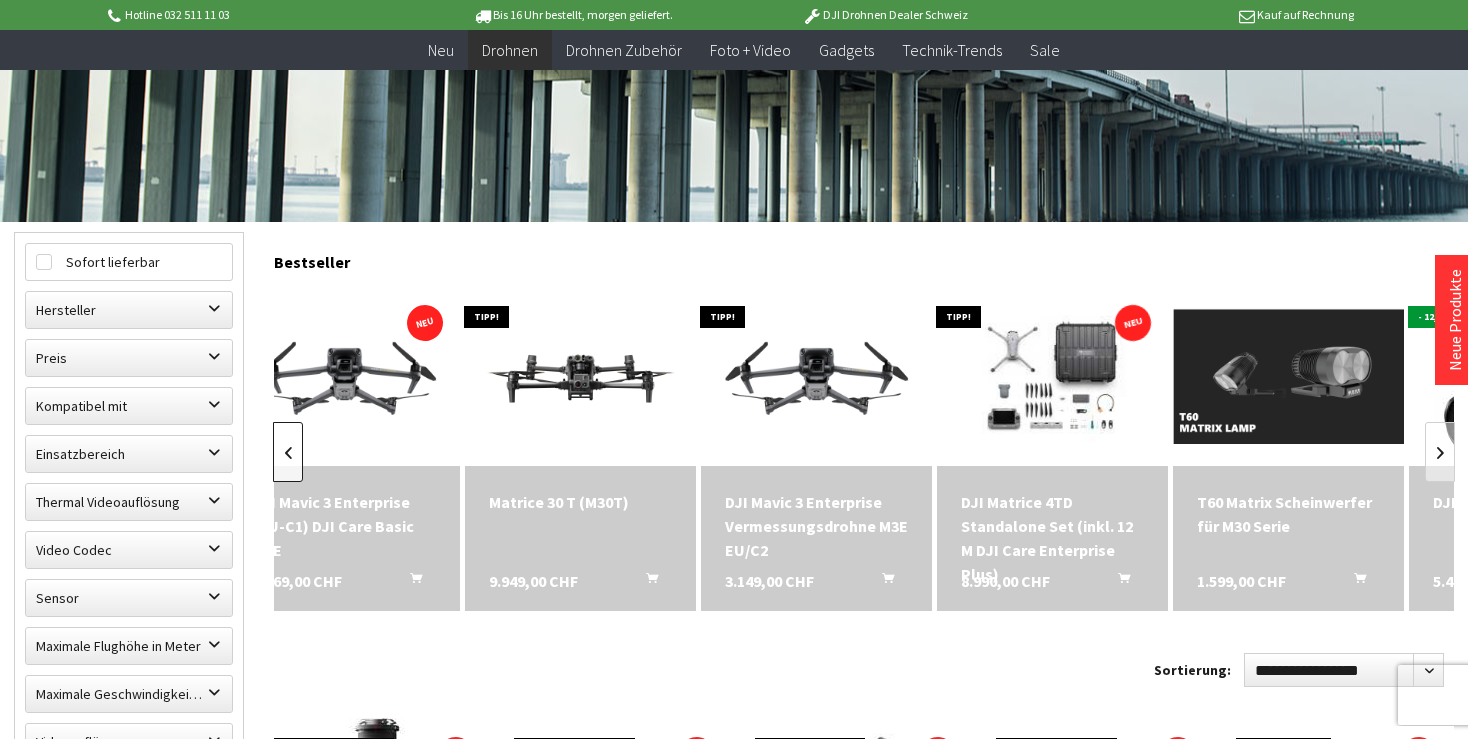click at bounding box center (288, 452) 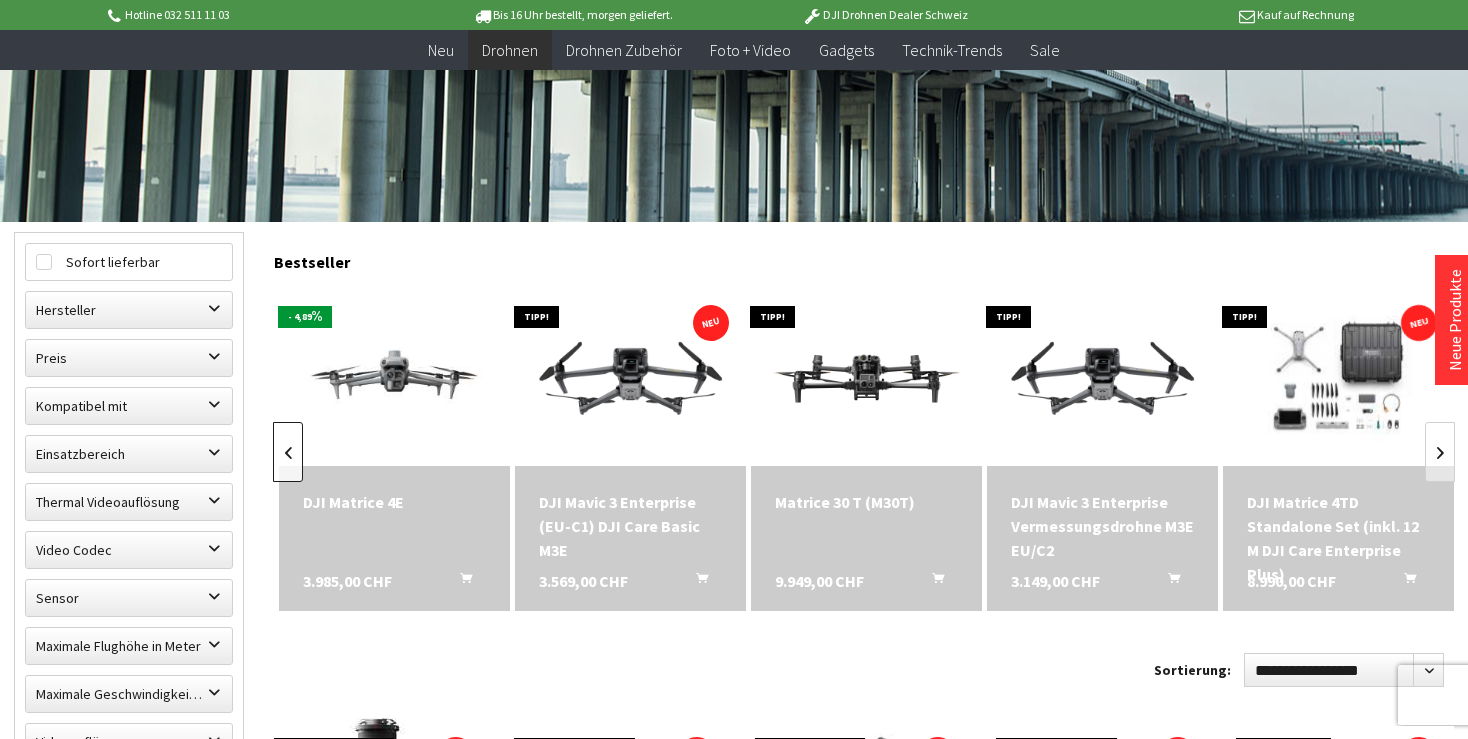 scroll, scrollTop: 0, scrollLeft: 708, axis: horizontal 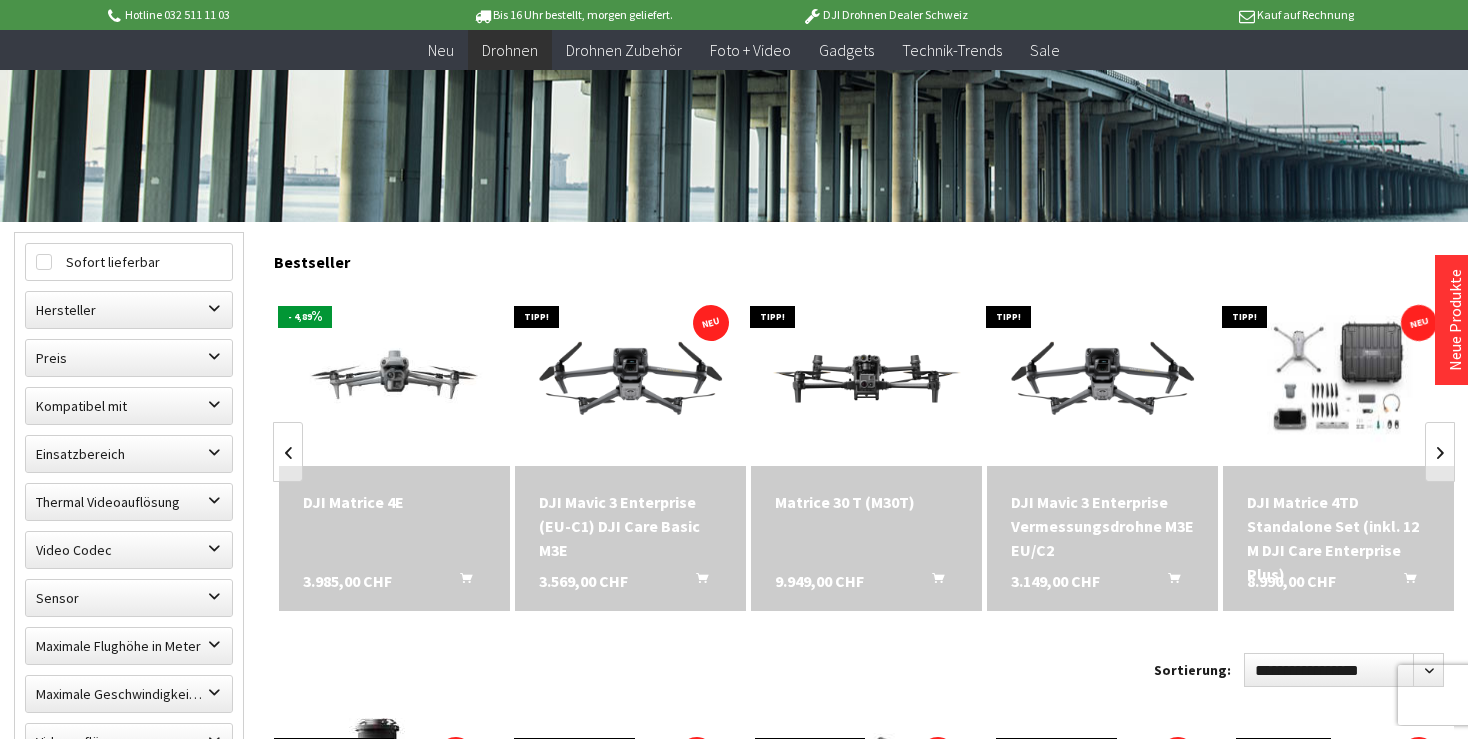 click on "DJI Matrice 4E" at bounding box center [394, 502] 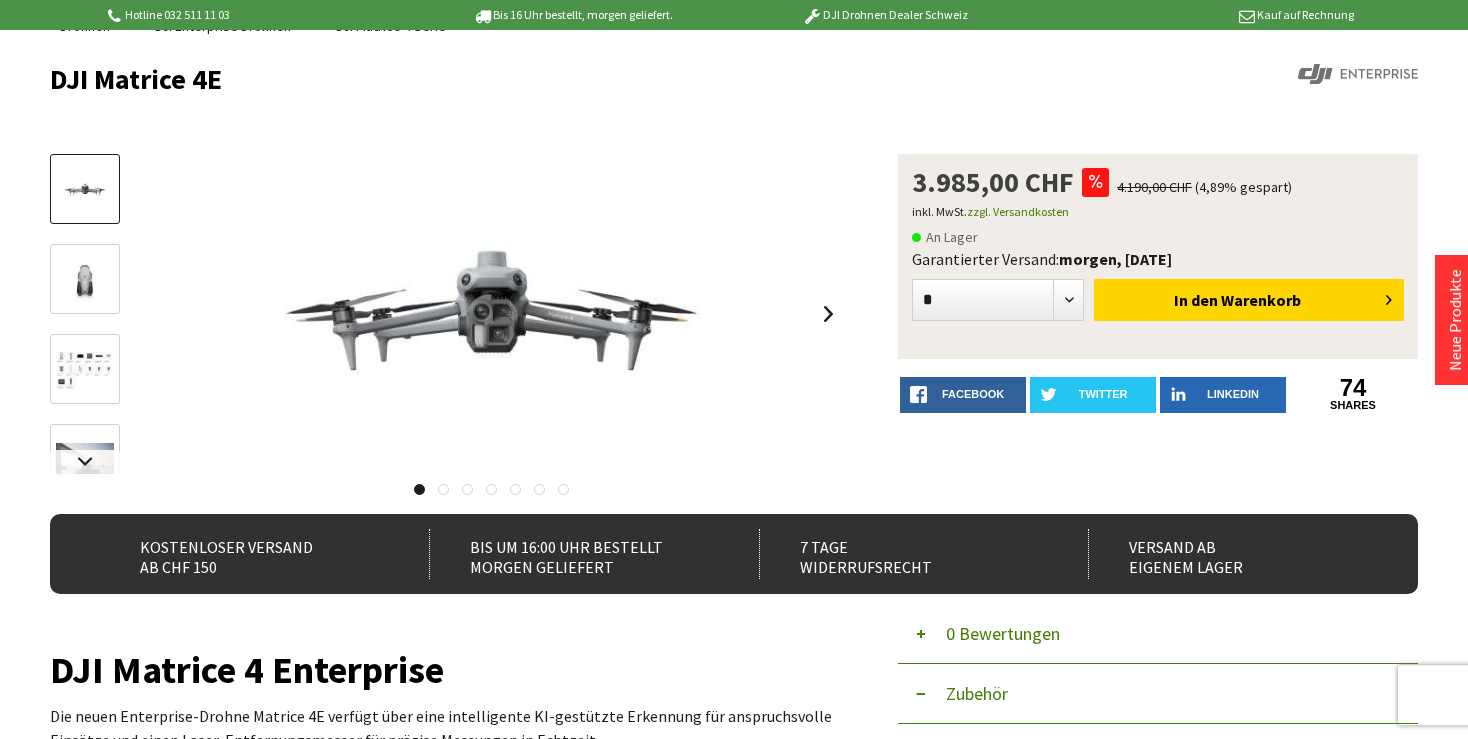 scroll, scrollTop: 0, scrollLeft: 0, axis: both 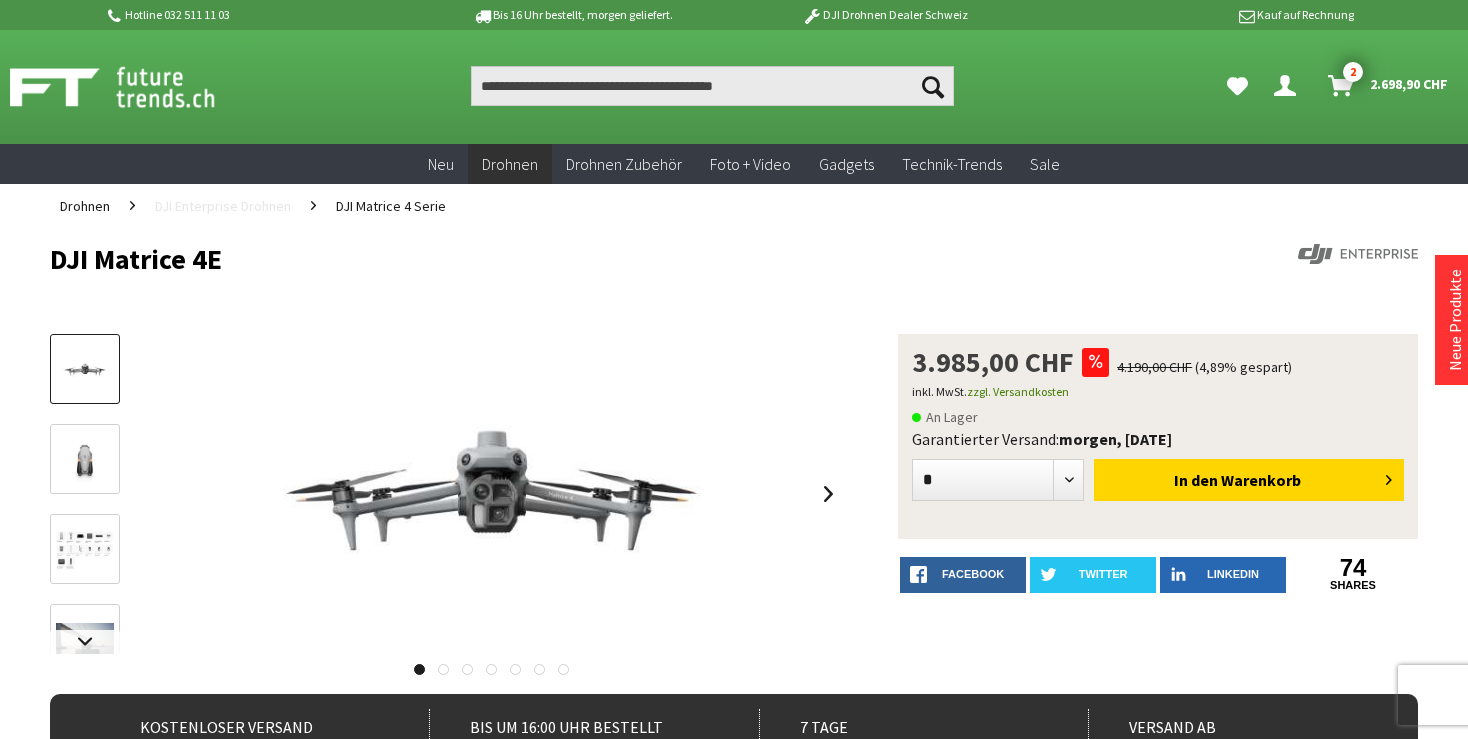 click on "DJI Enterprise Drohnen" at bounding box center [223, 206] 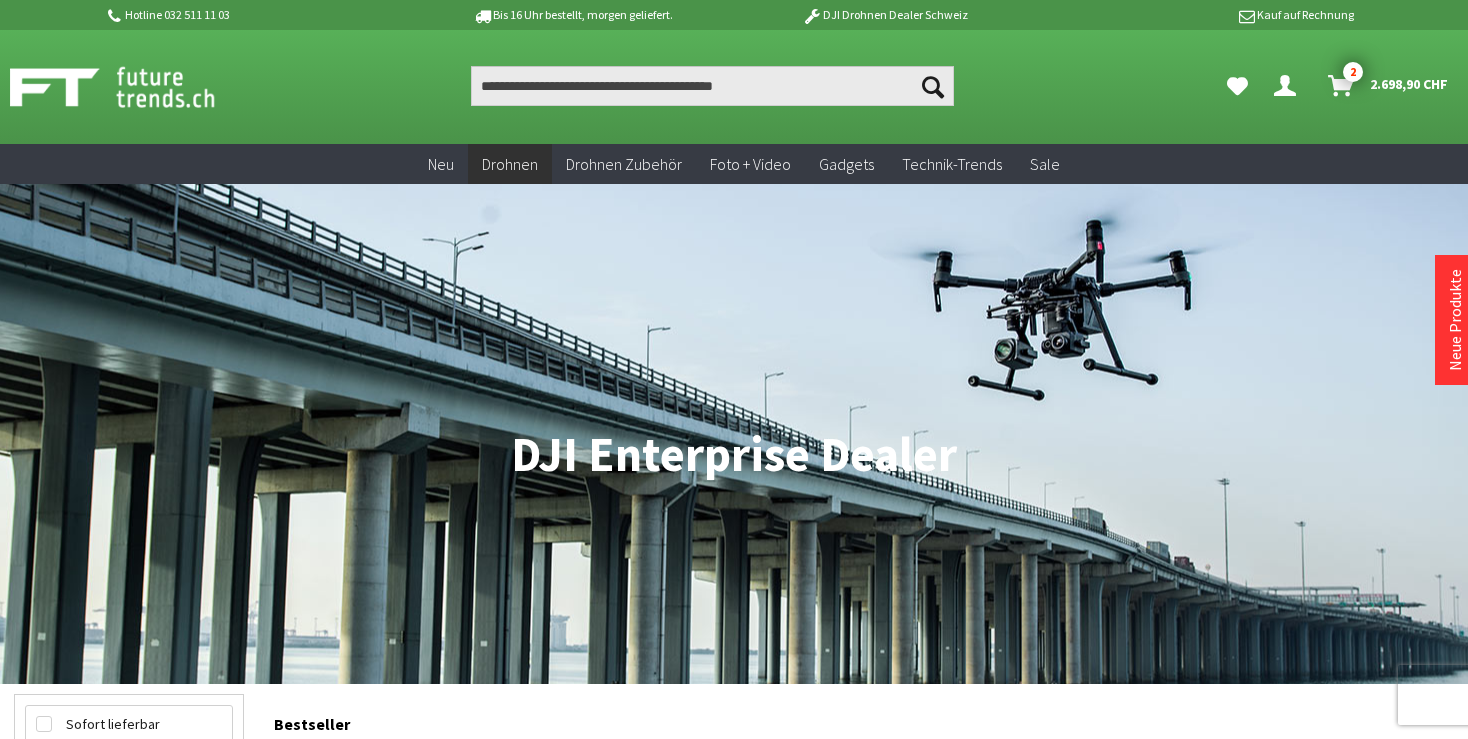 scroll, scrollTop: 0, scrollLeft: 0, axis: both 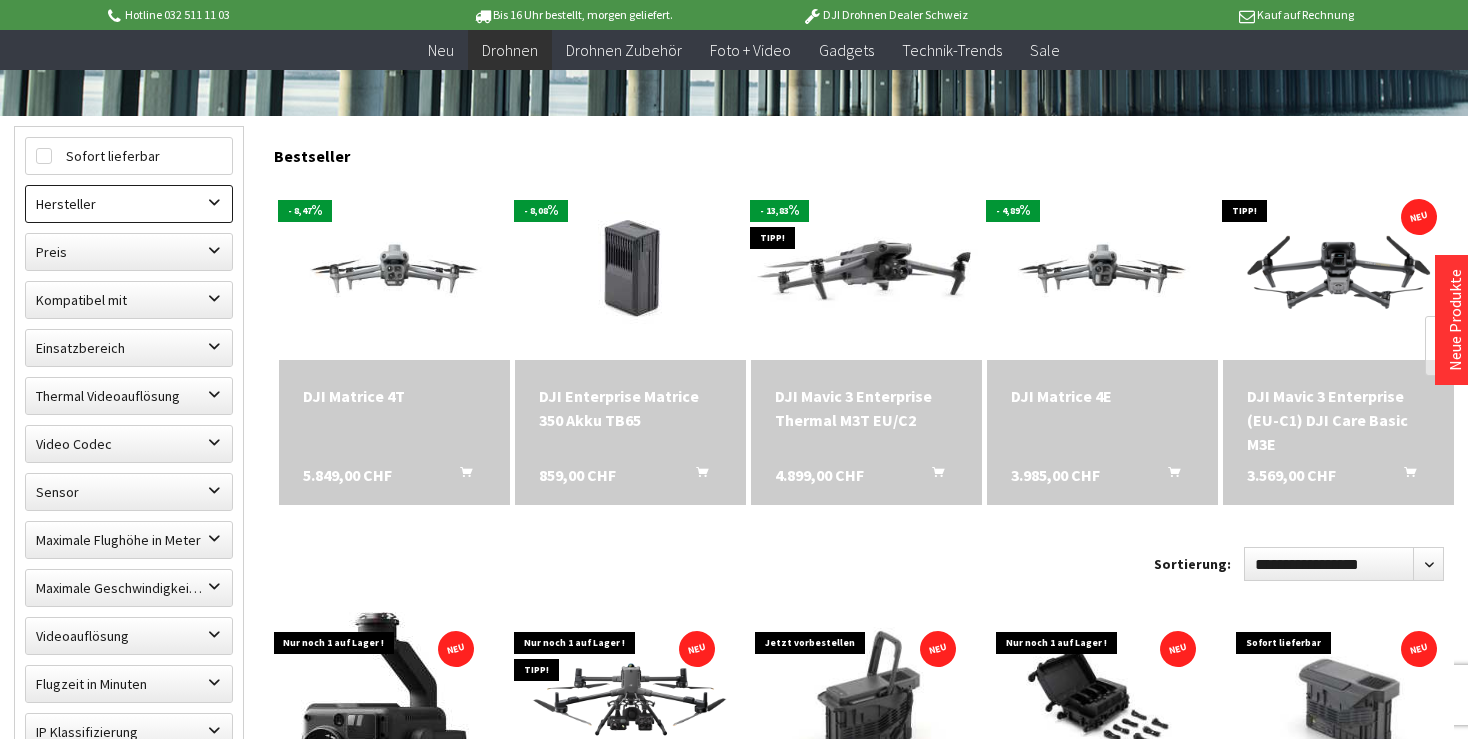 click on "Hersteller                         CZI                       DJI                       DJI Enterprise                       JLIdrone Tech" at bounding box center (129, 205) 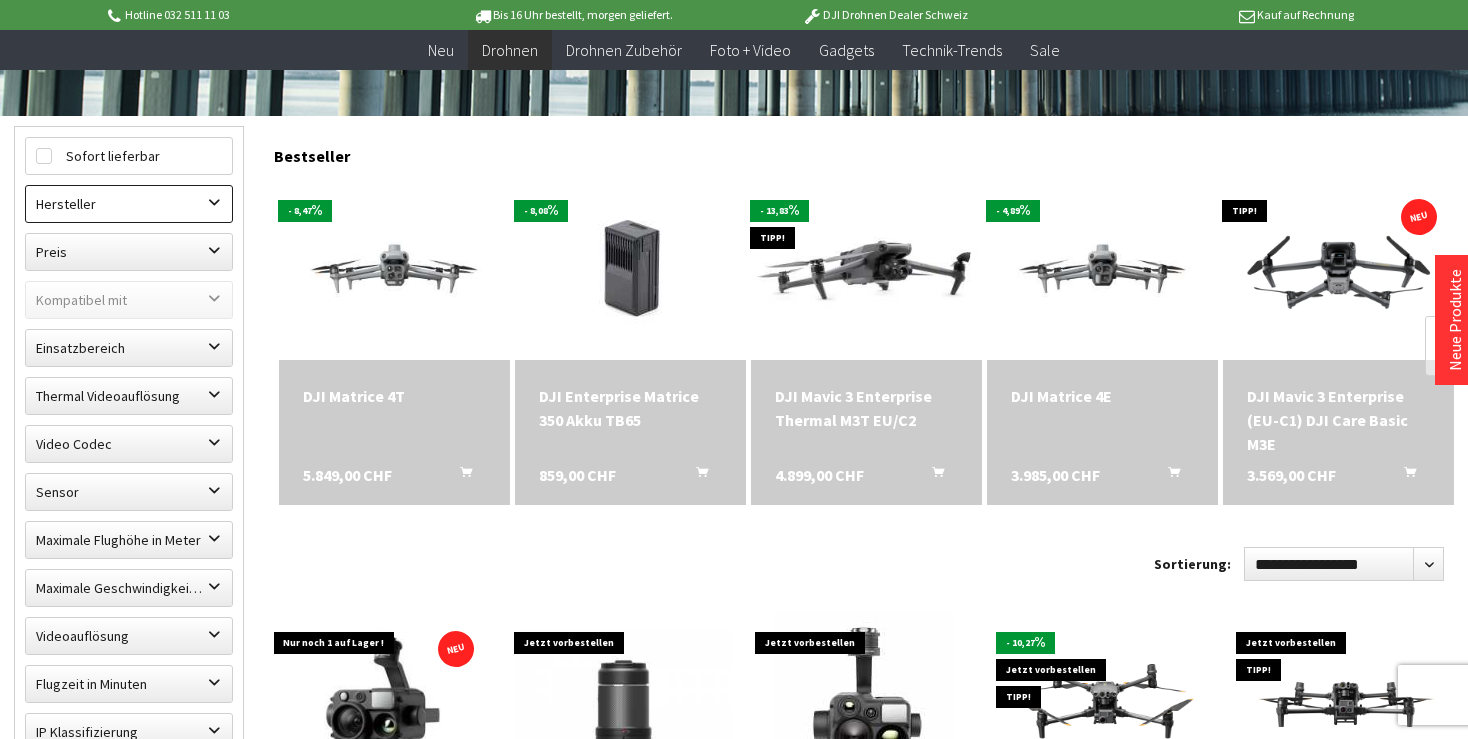 click on "Hersteller" at bounding box center [129, 204] 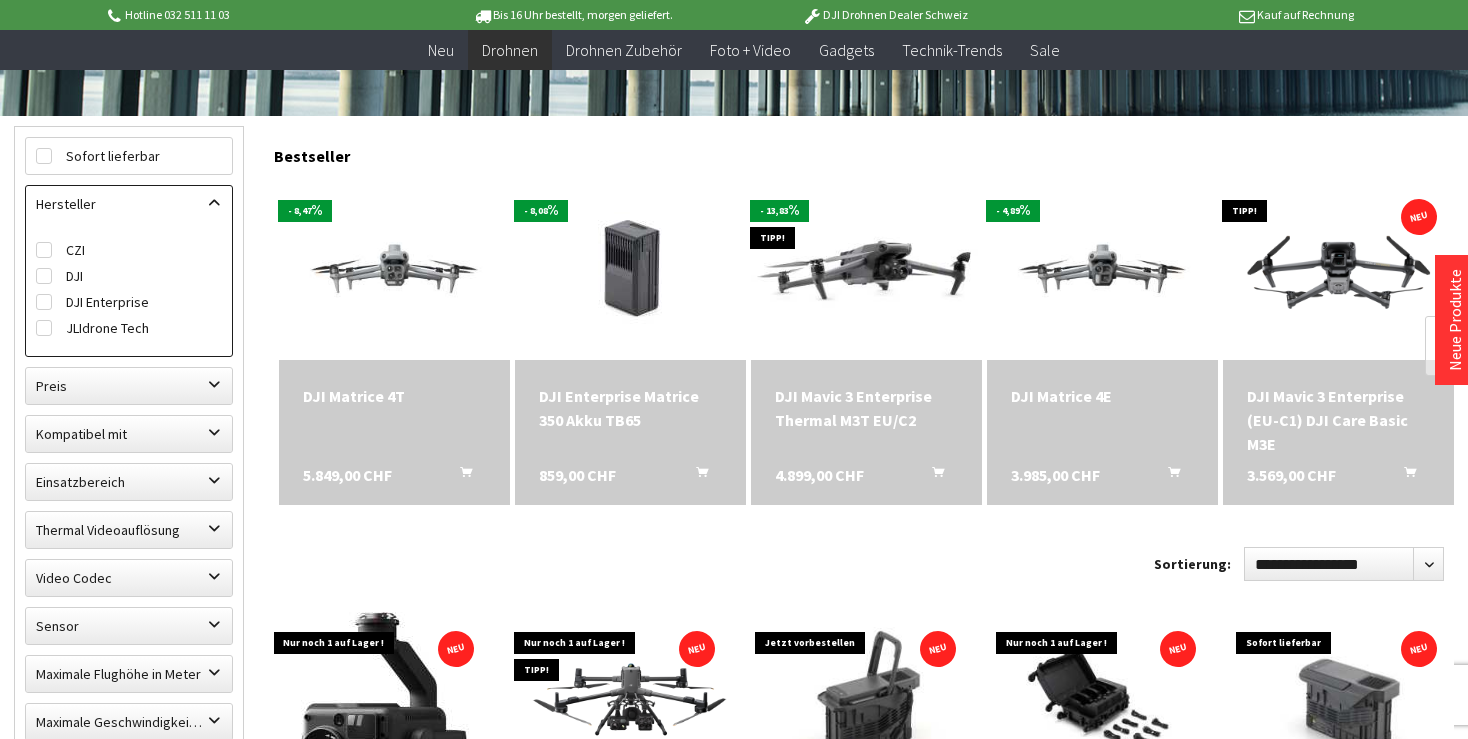 click on "Hersteller" at bounding box center (129, 204) 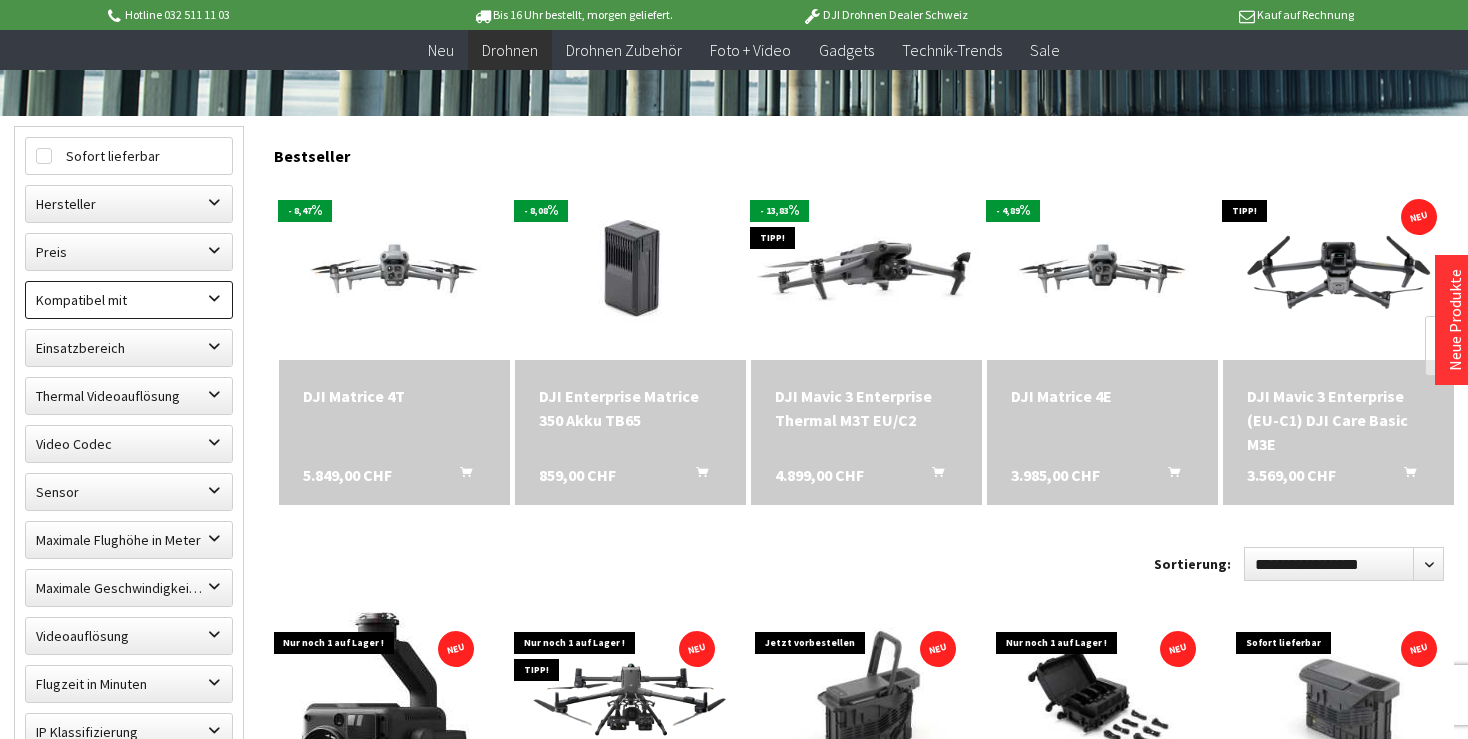 click on "Kompatibel mit" at bounding box center [129, 300] 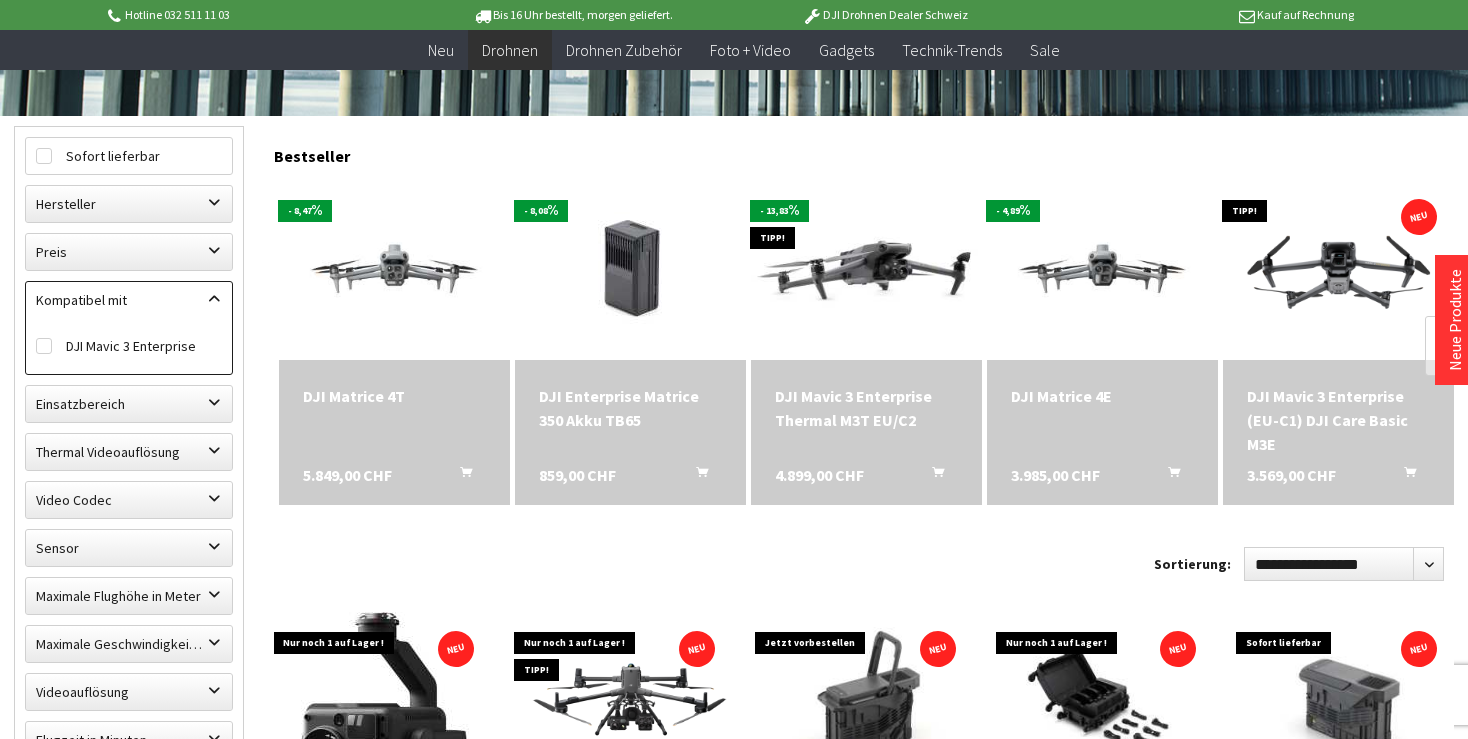 click on "Kompatibel mit" at bounding box center [129, 300] 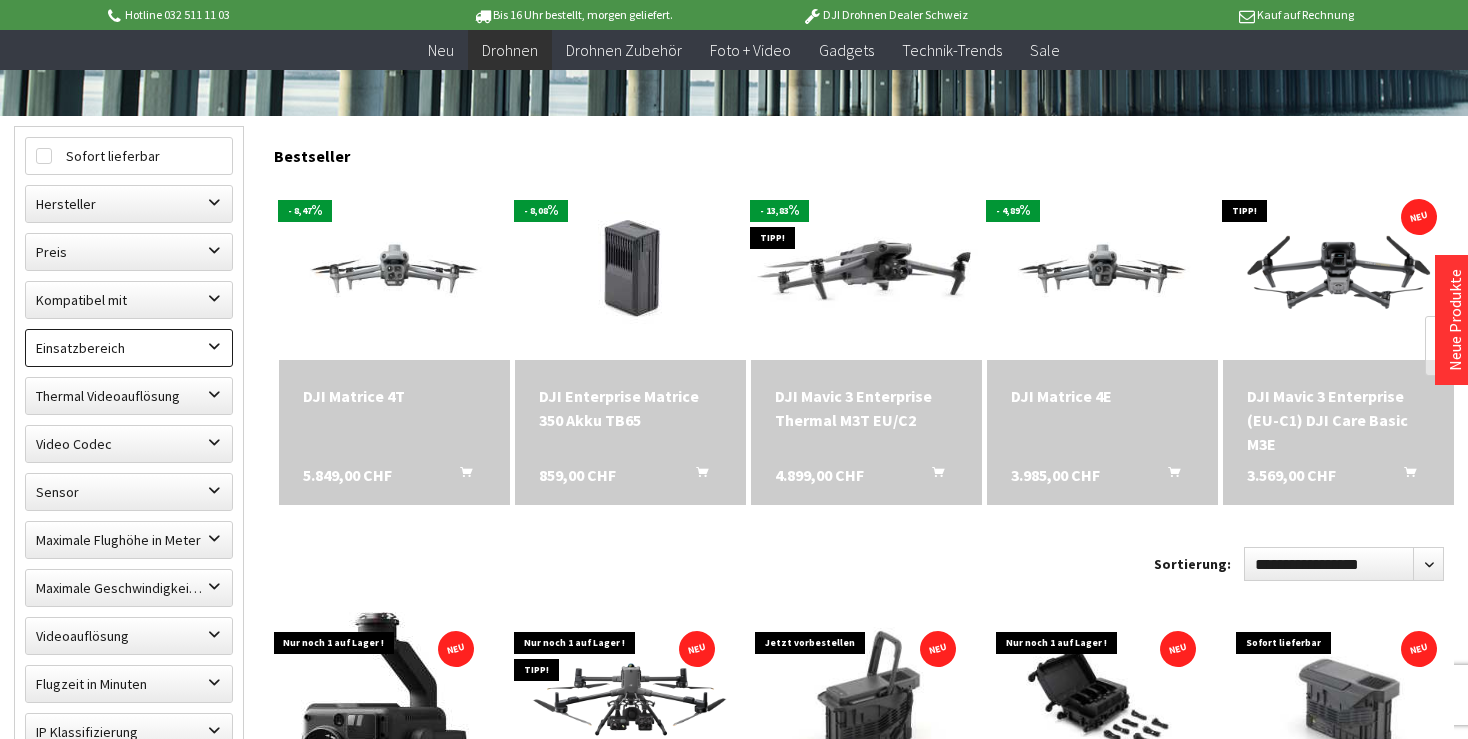 click on "Einsatzbereich" at bounding box center (129, 348) 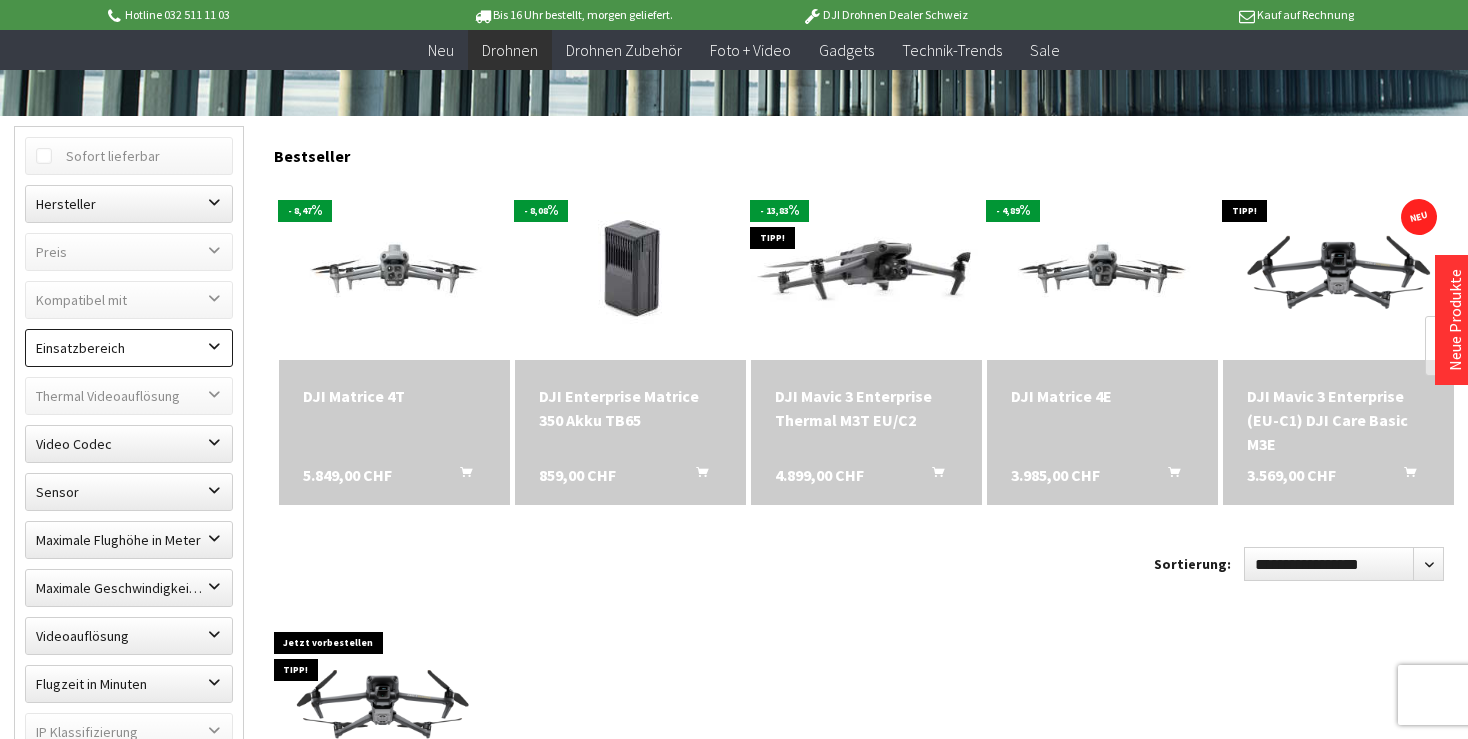 click on "Einsatzbereich" at bounding box center [129, 348] 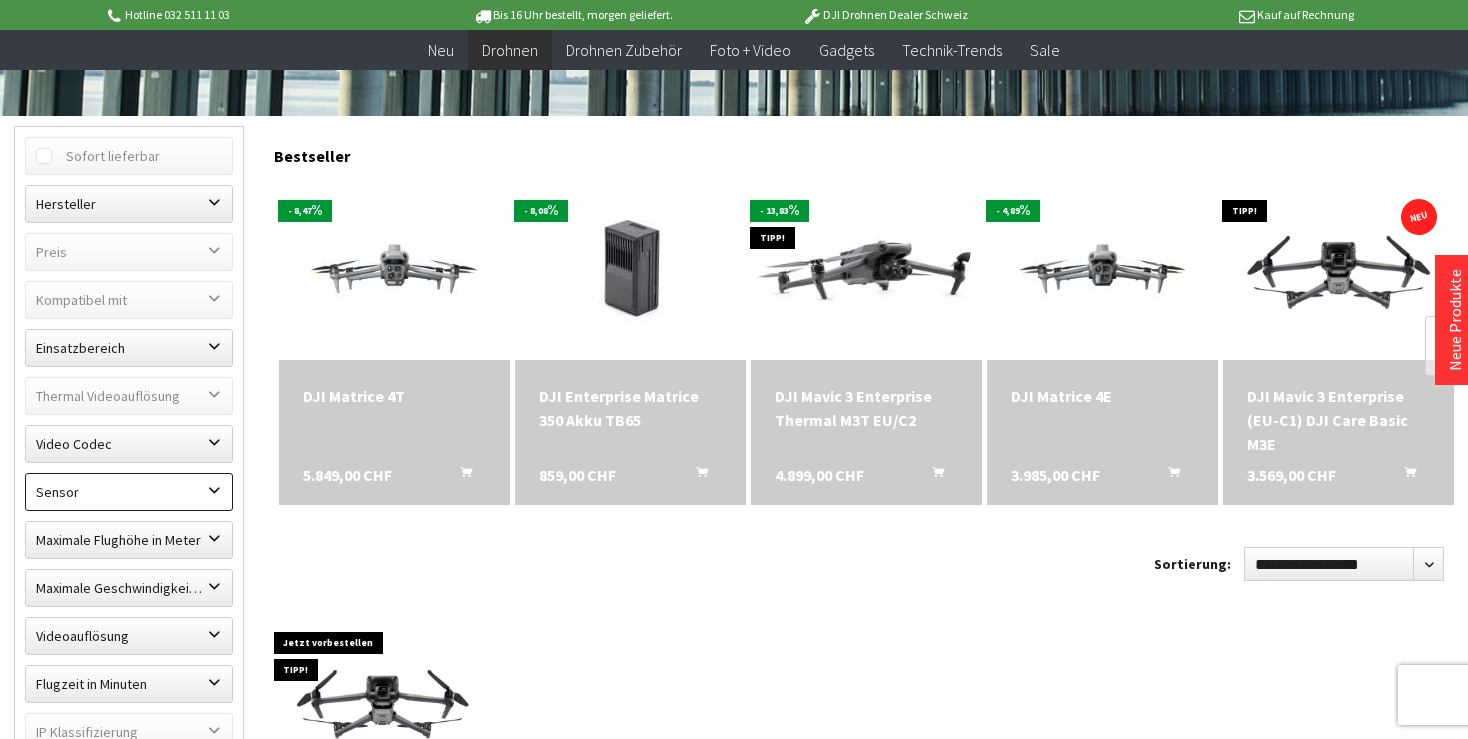 click on "Sensor" at bounding box center [129, 492] 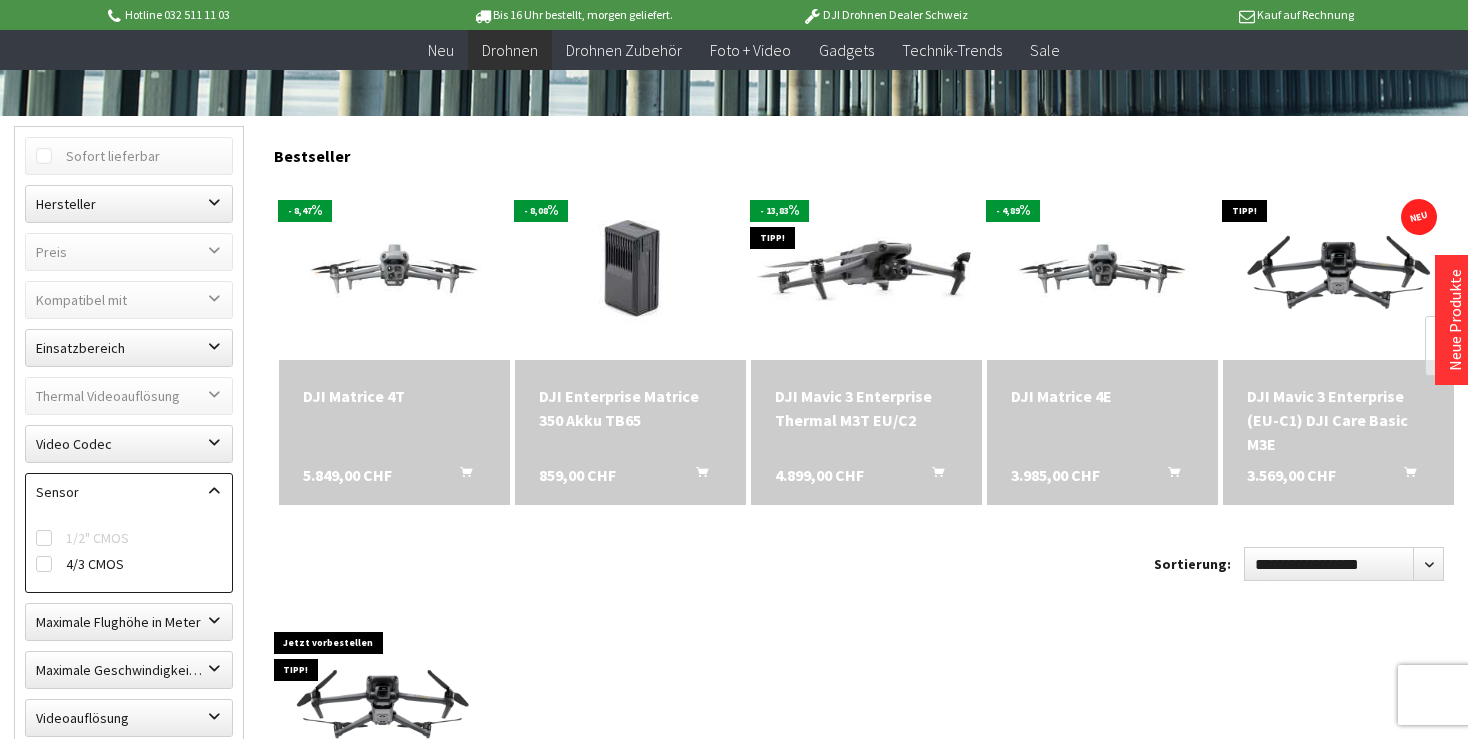 click on "Sensor" at bounding box center (129, 492) 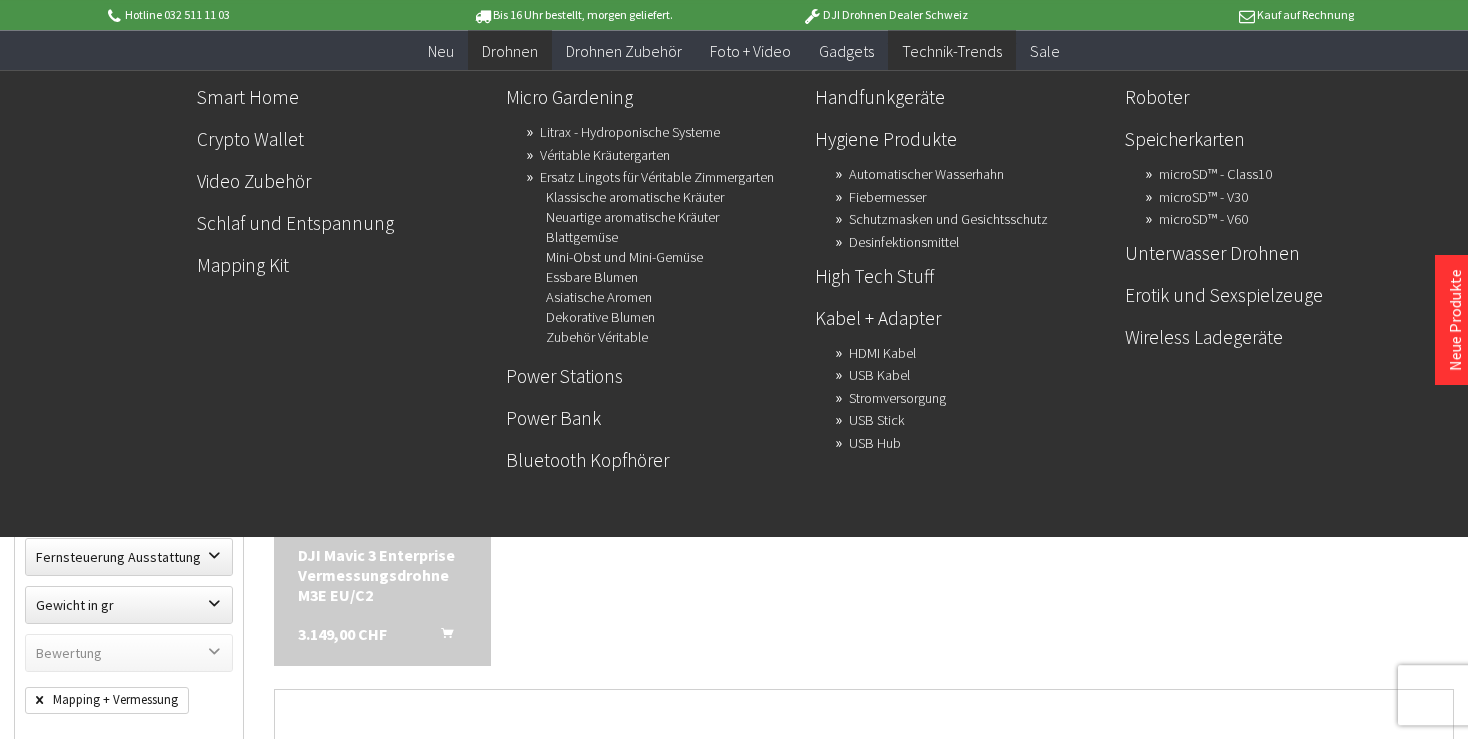scroll, scrollTop: 0, scrollLeft: 0, axis: both 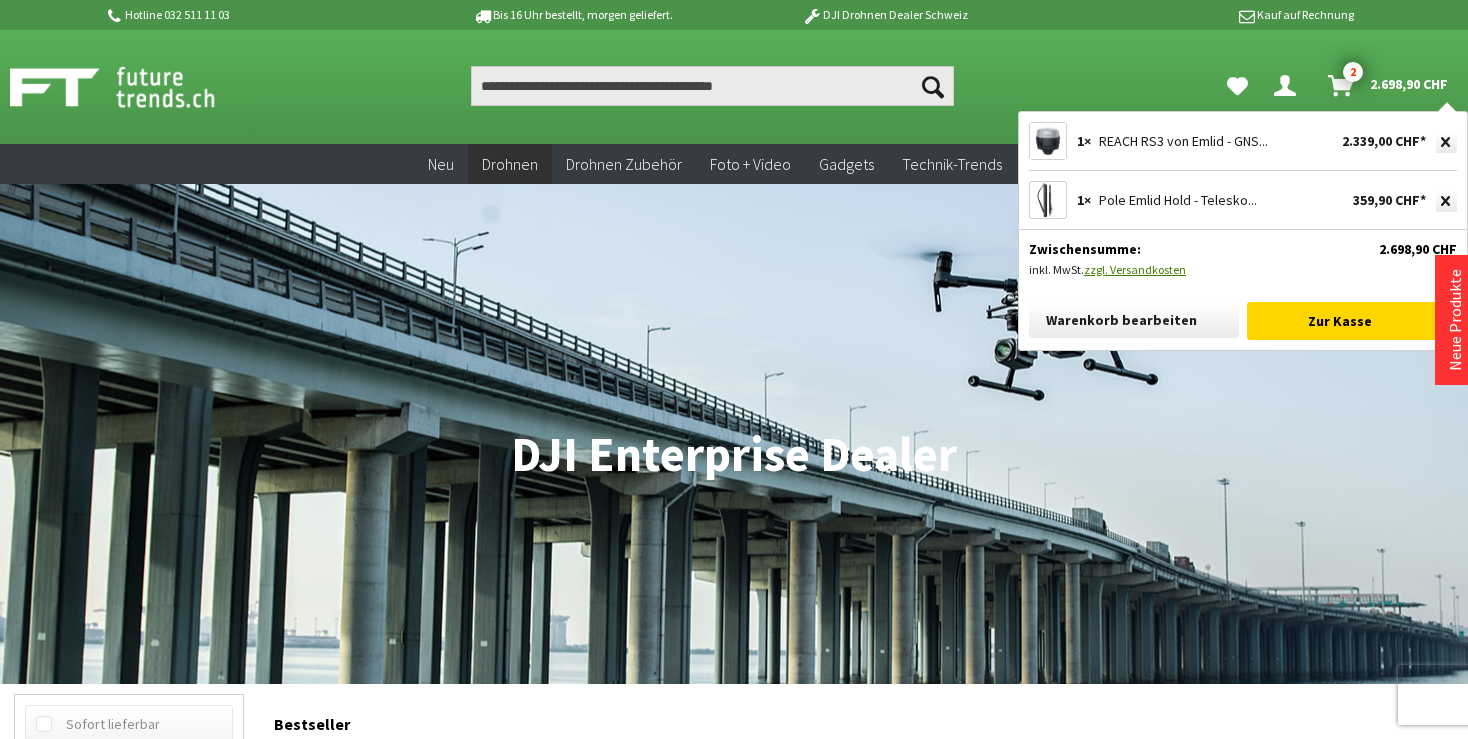 click on "2.698,90 CHF" at bounding box center (1409, 84) 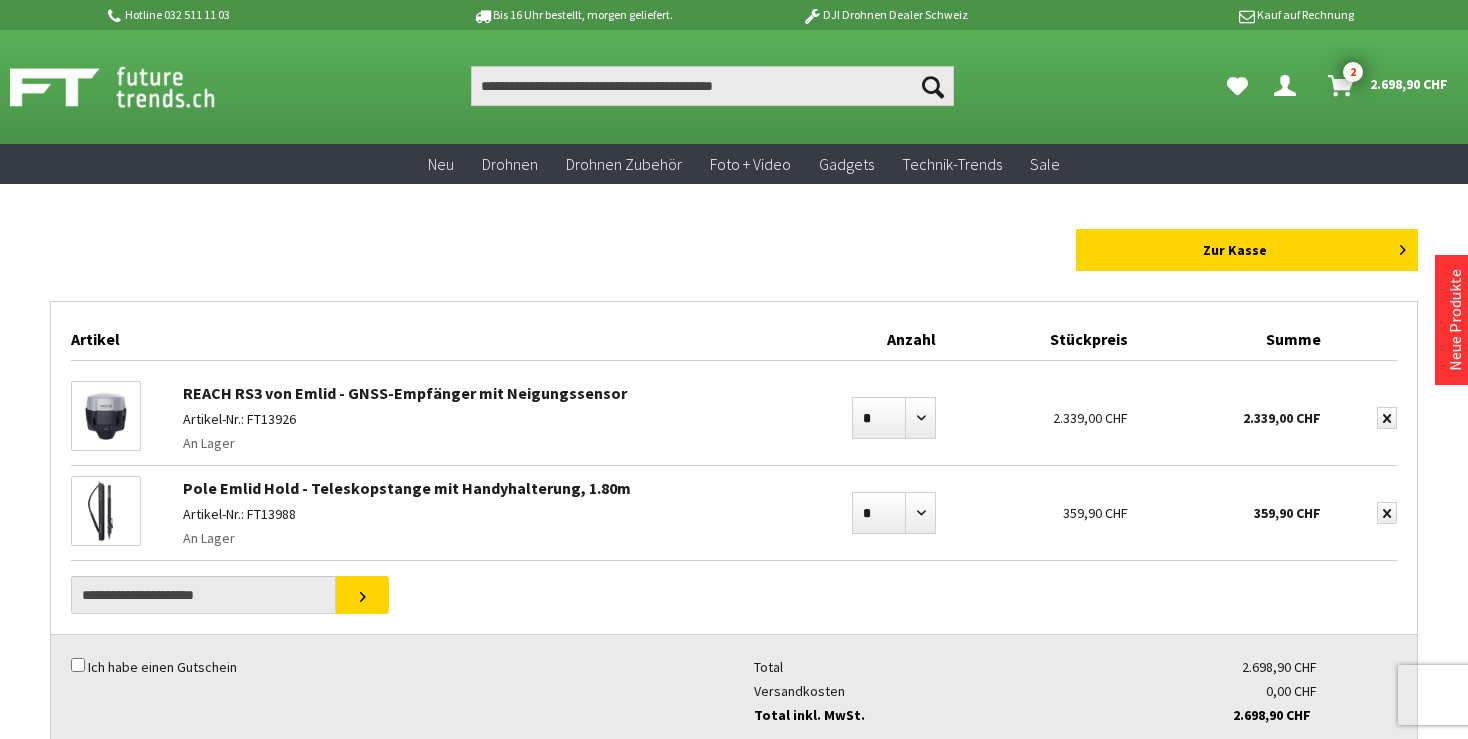 scroll, scrollTop: 0, scrollLeft: 0, axis: both 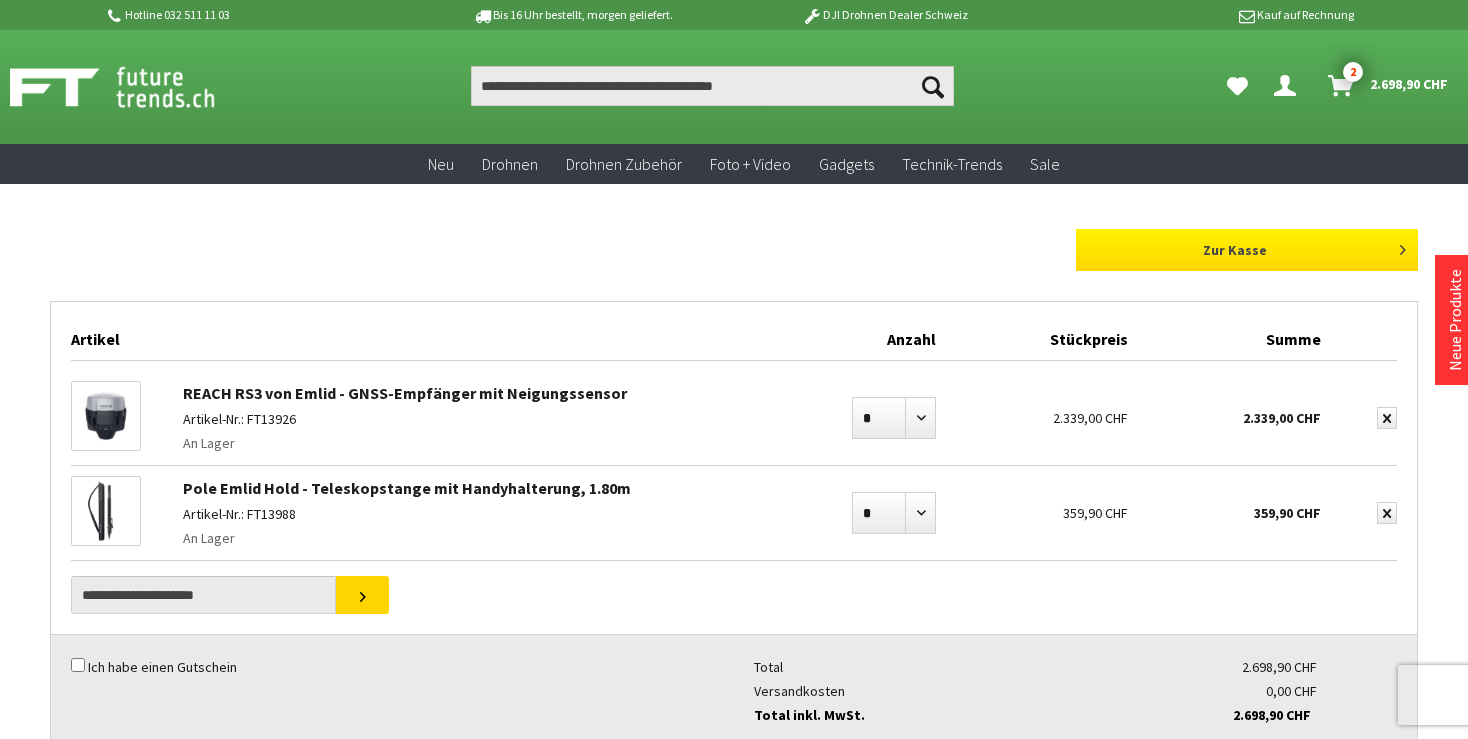 click on "Zur Kasse" at bounding box center [1247, 250] 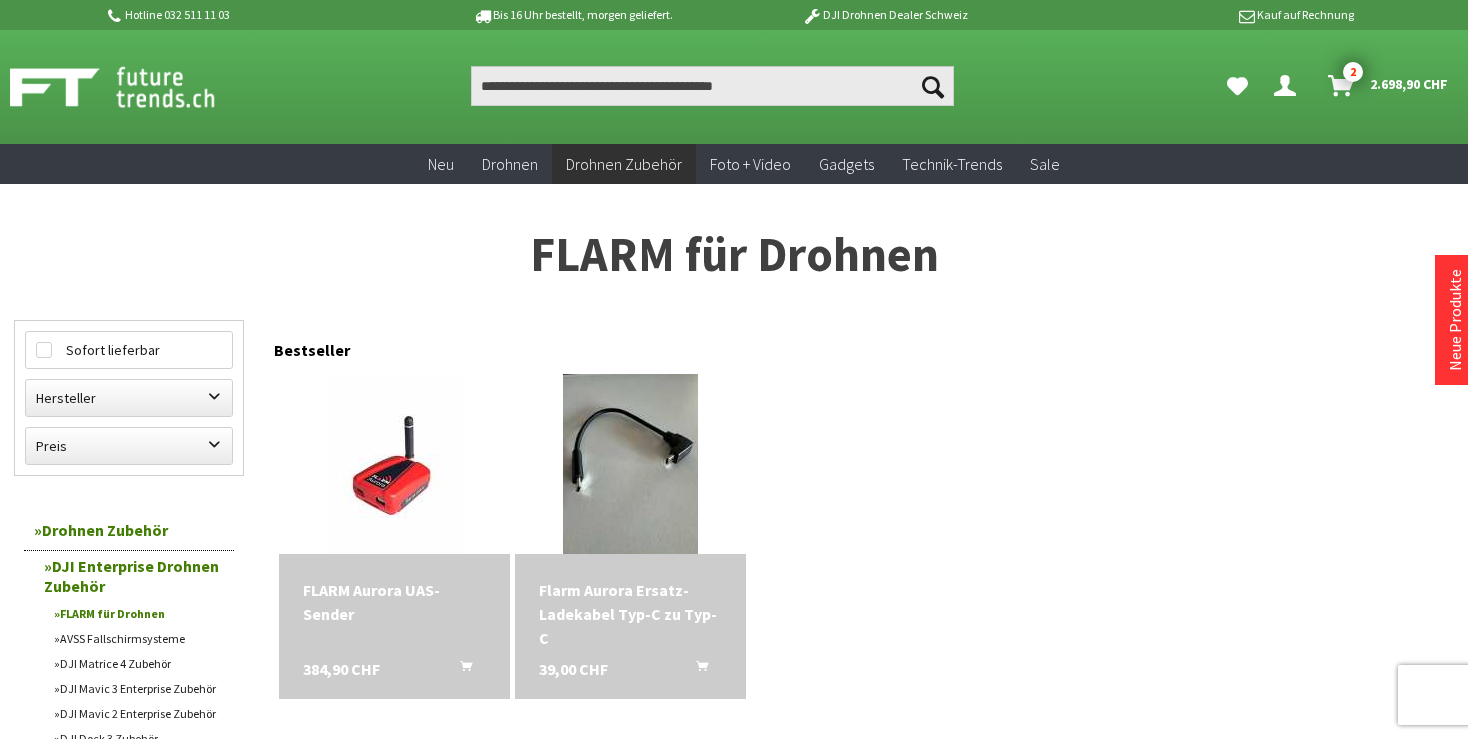 scroll, scrollTop: 0, scrollLeft: 0, axis: both 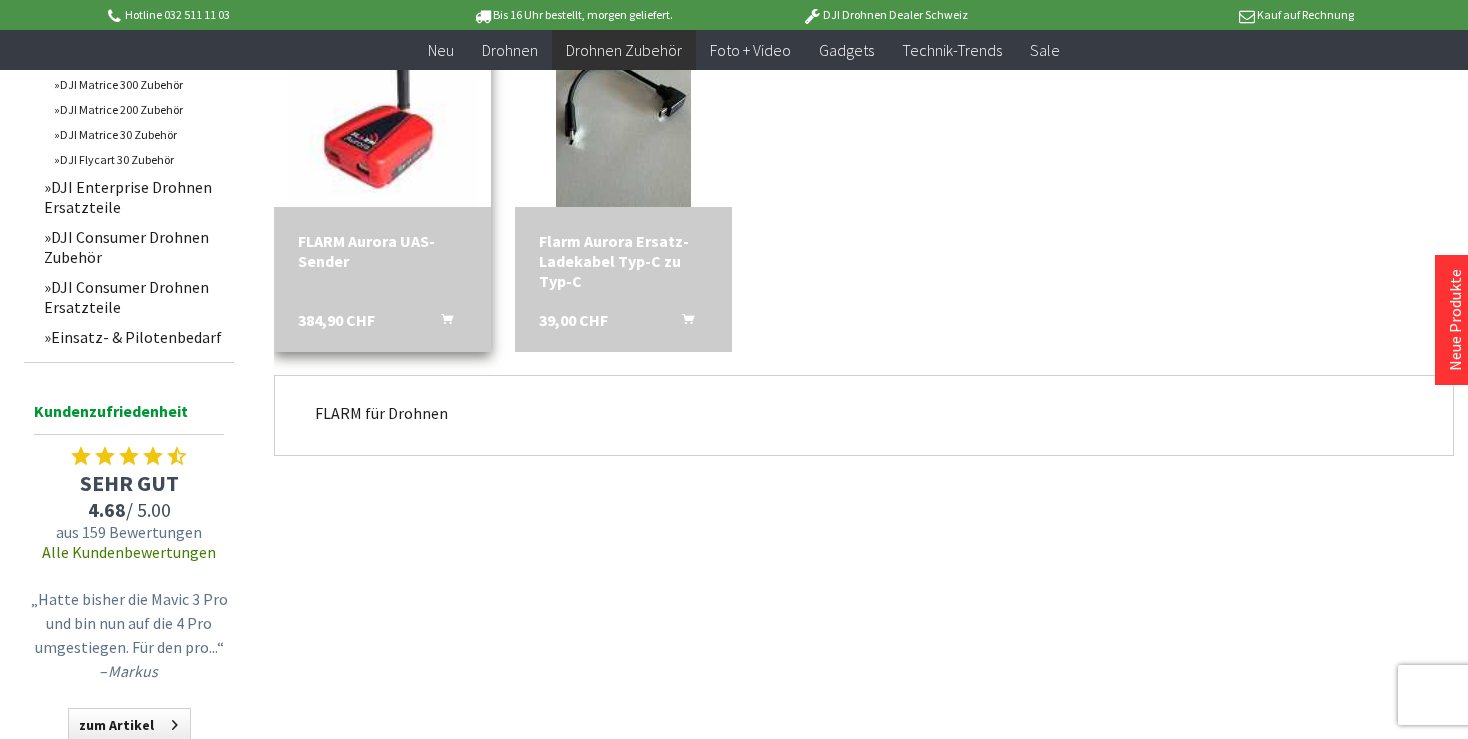 click at bounding box center (382, 117) 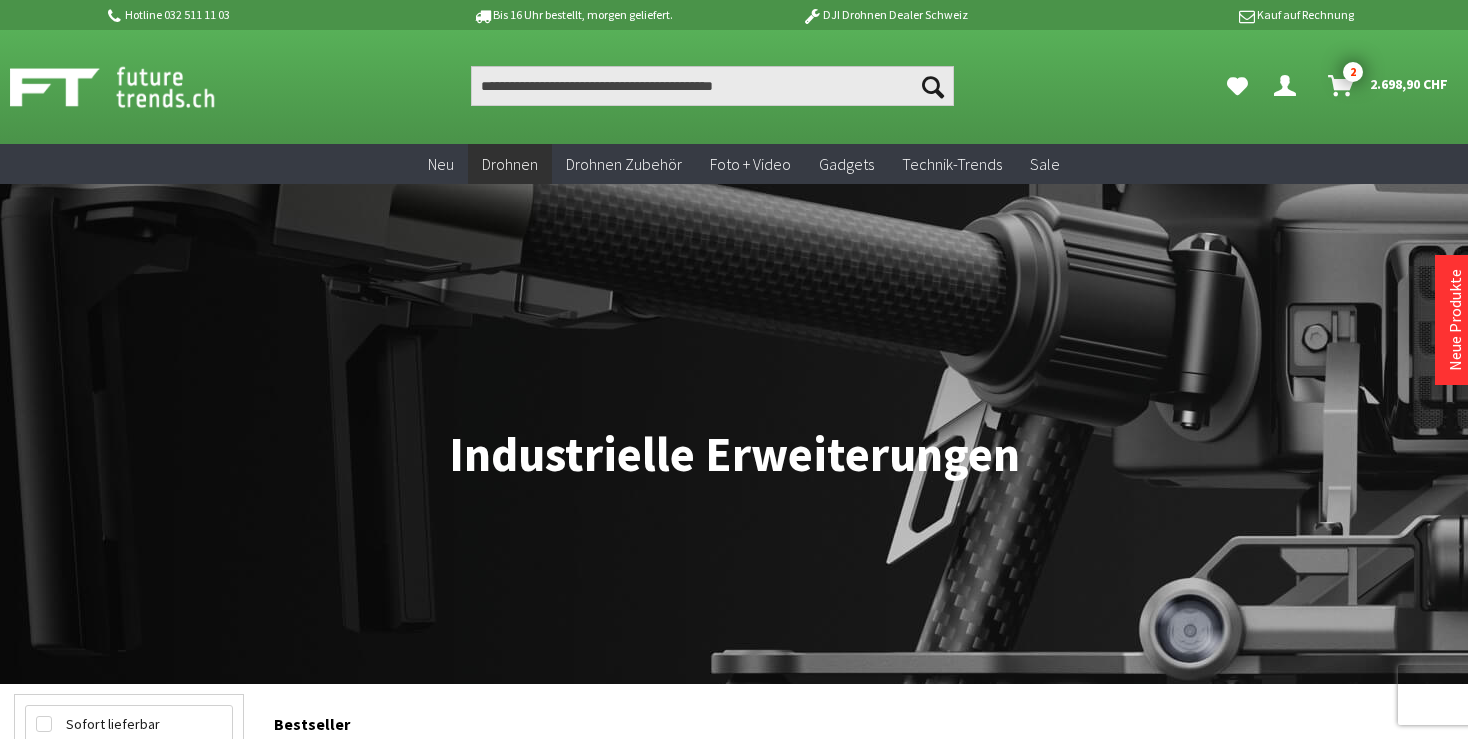 scroll, scrollTop: 0, scrollLeft: 0, axis: both 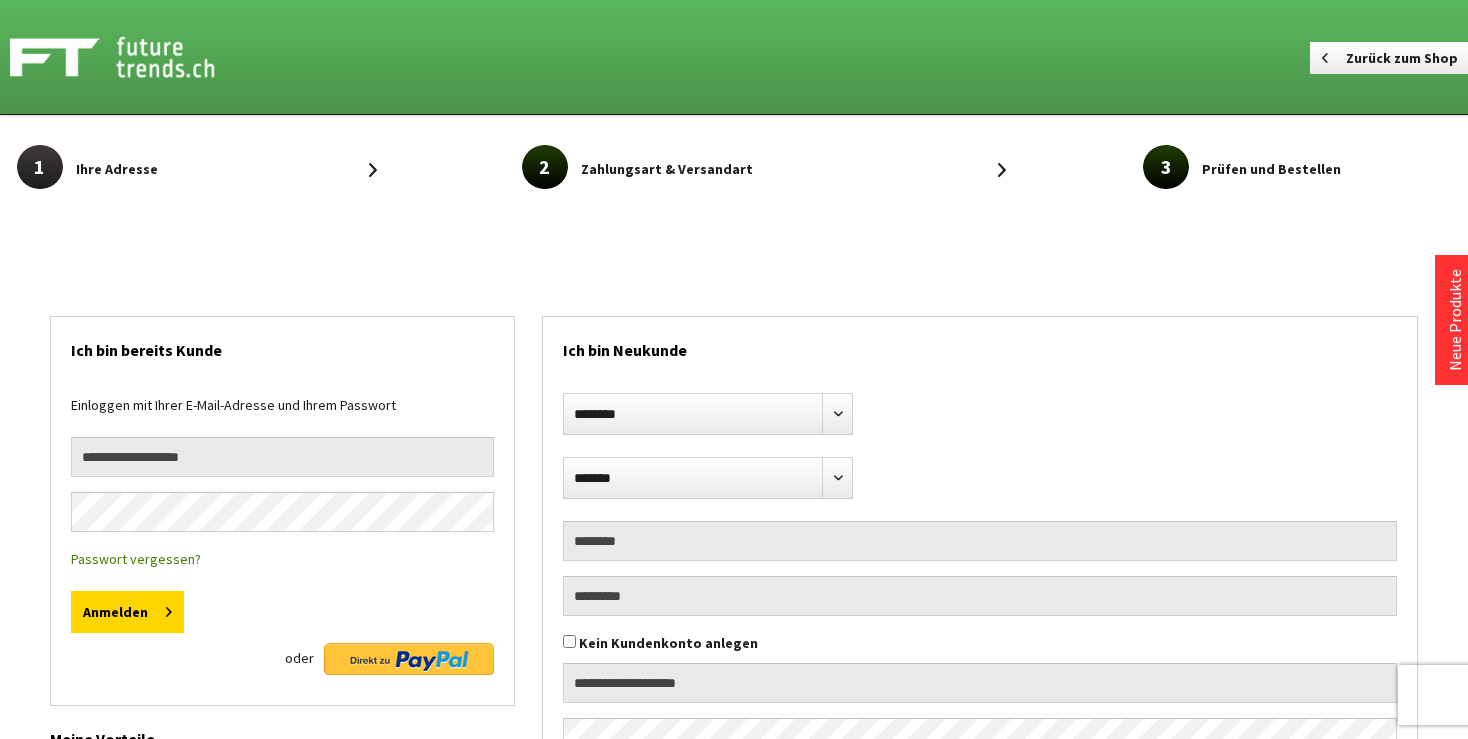select on "**" 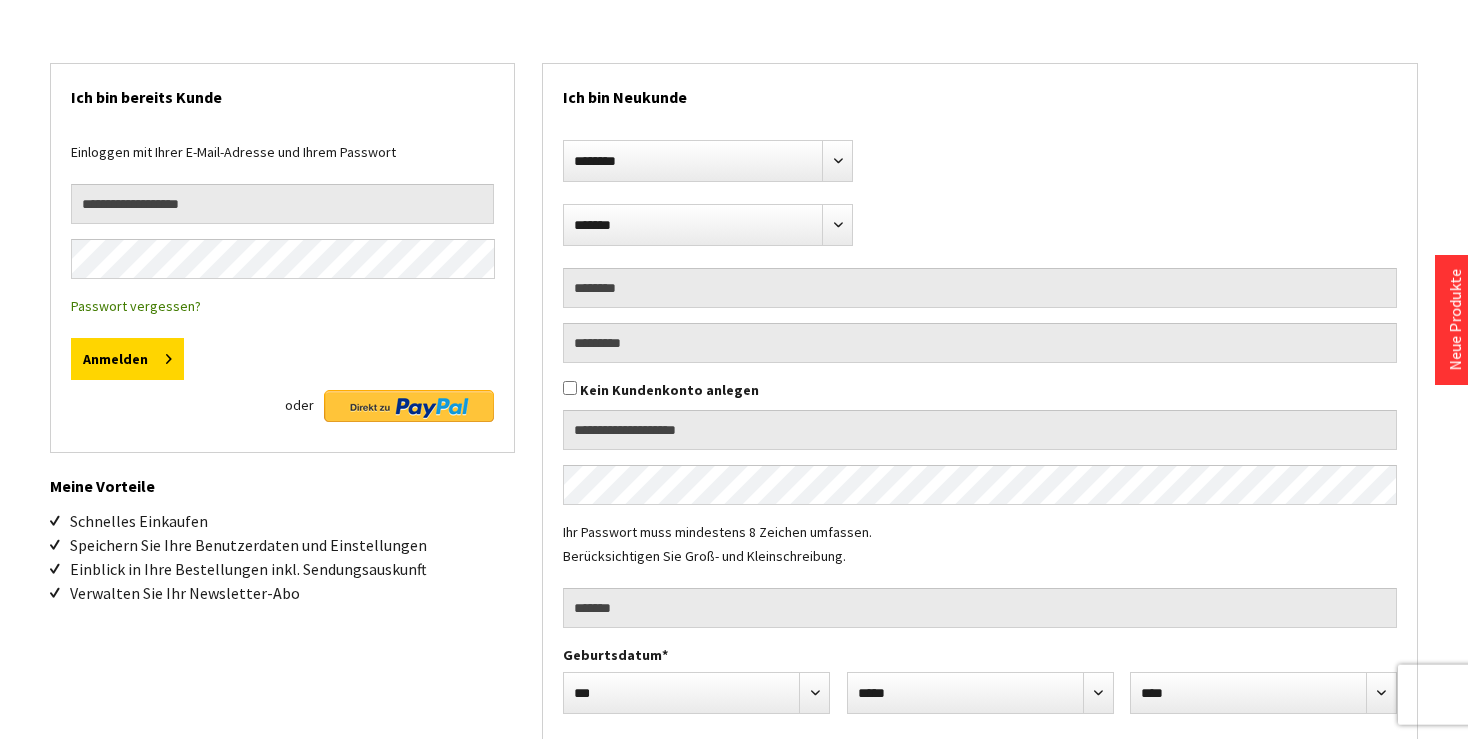 scroll, scrollTop: 316, scrollLeft: 0, axis: vertical 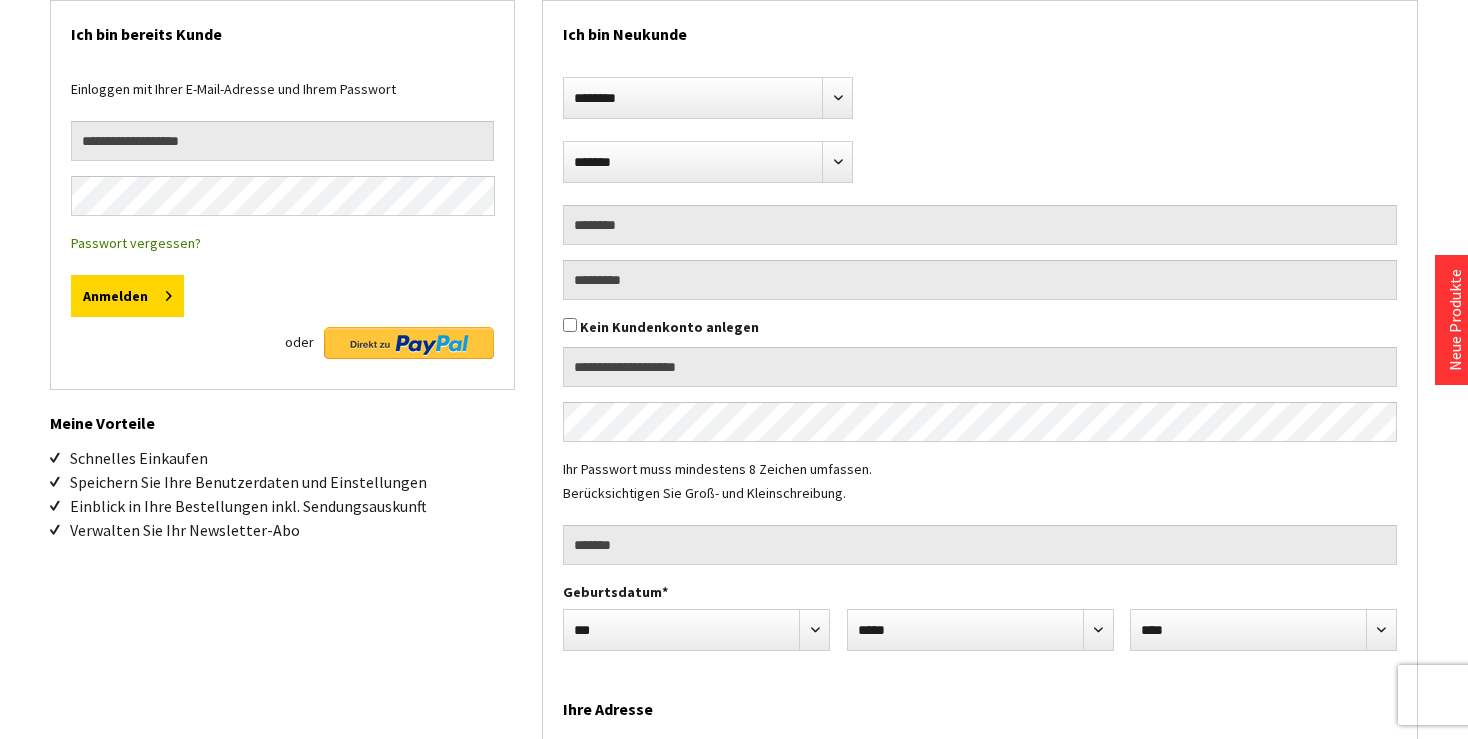 click on "Kein Kundenkonto anlegen" at bounding box center (669, 327) 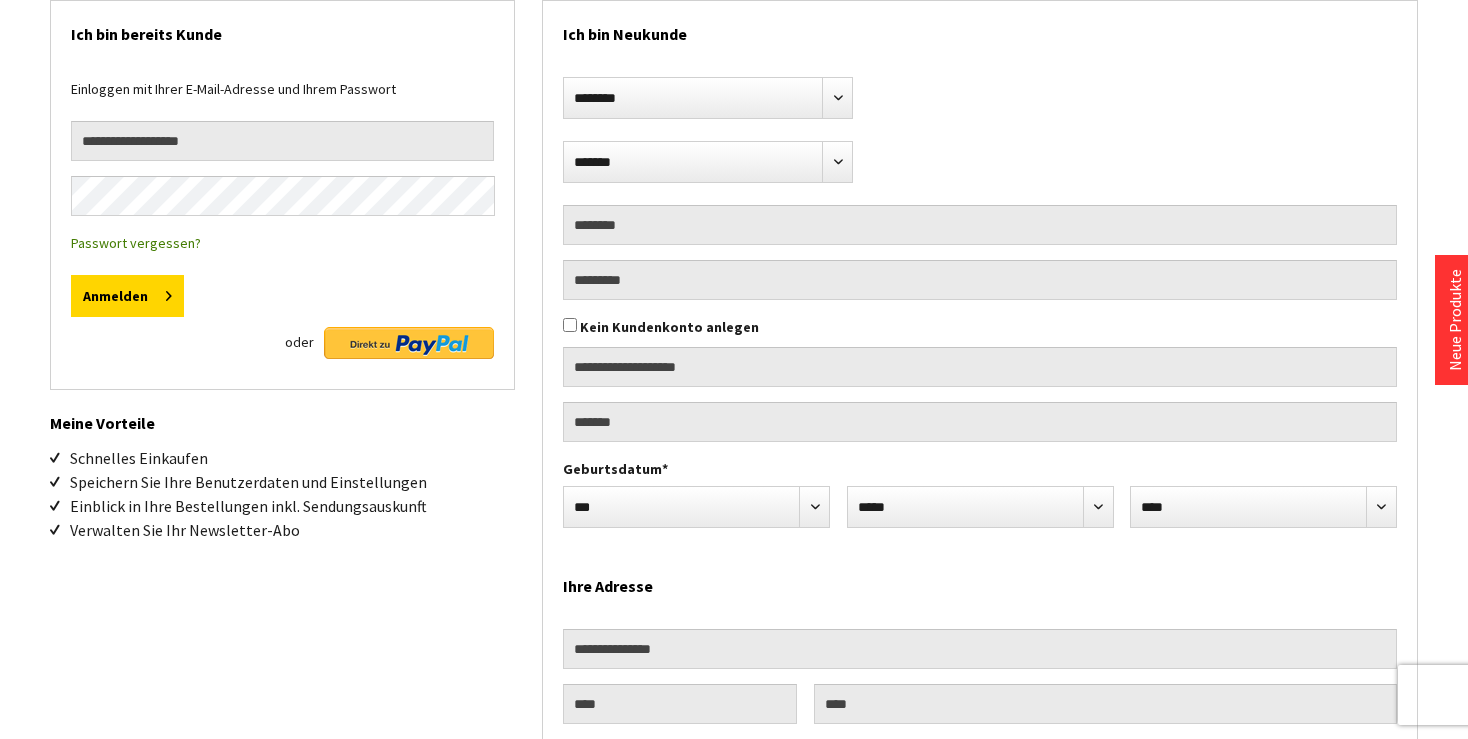click on "Kein Kundenkonto anlegen" at bounding box center [669, 327] 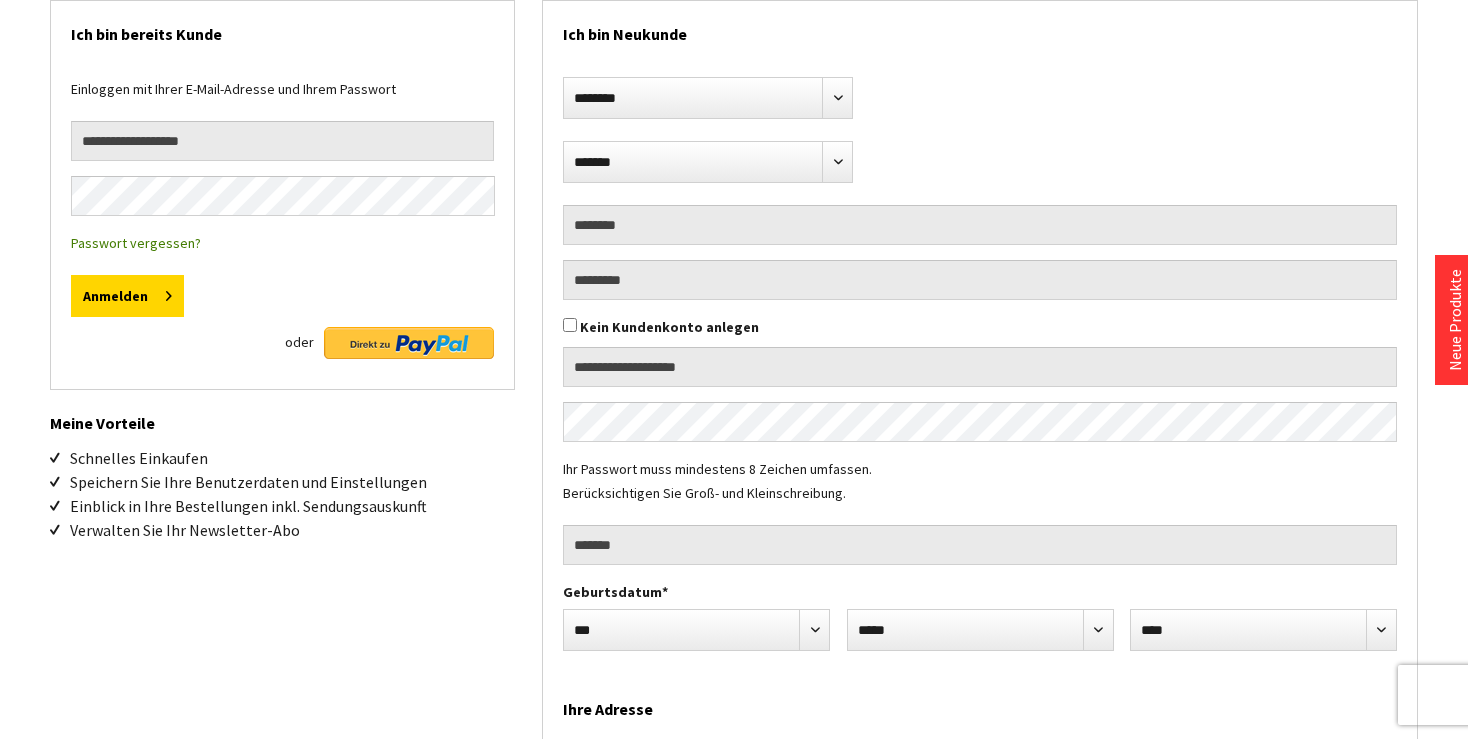 click on "Kein Kundenkonto anlegen" at bounding box center [669, 327] 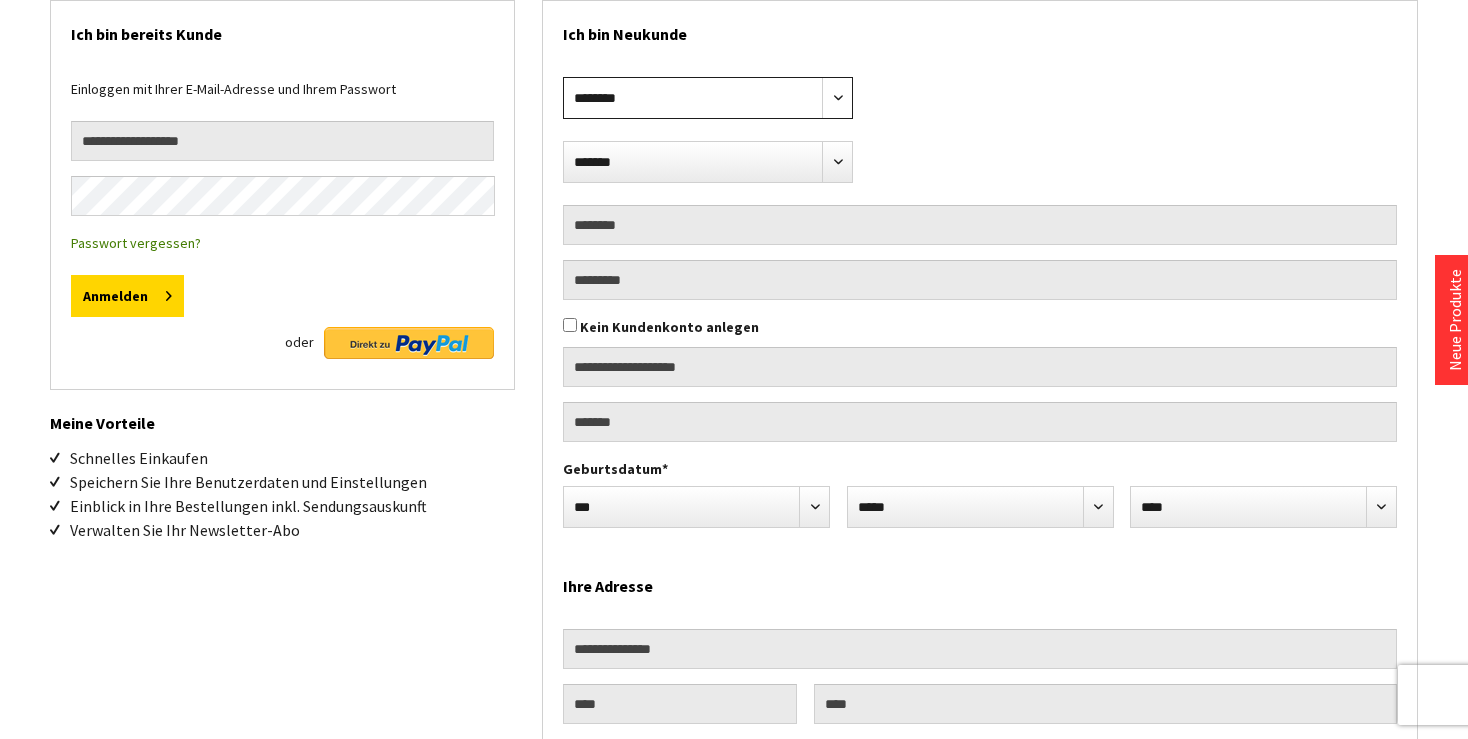 click on "**********" at bounding box center [708, 98] 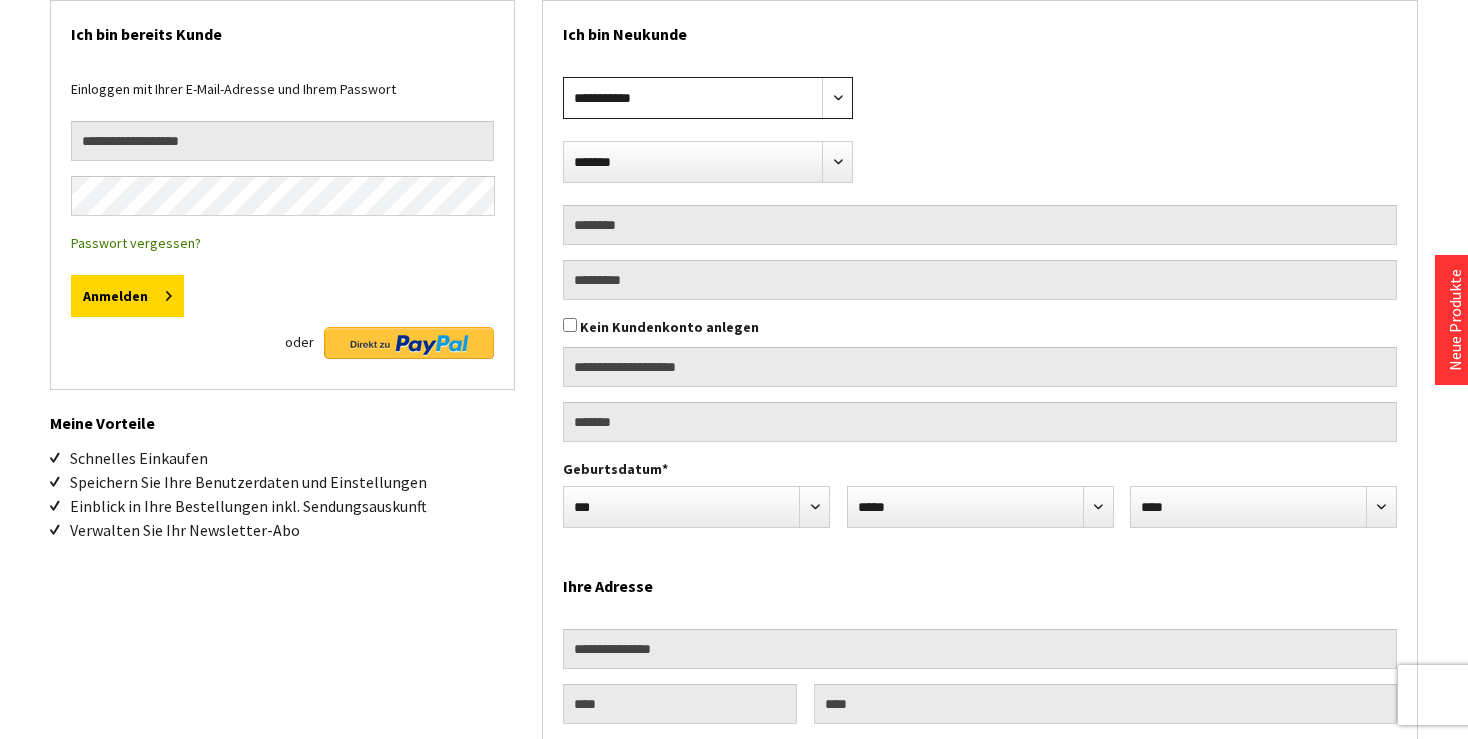 click on "**********" at bounding box center [0, 0] 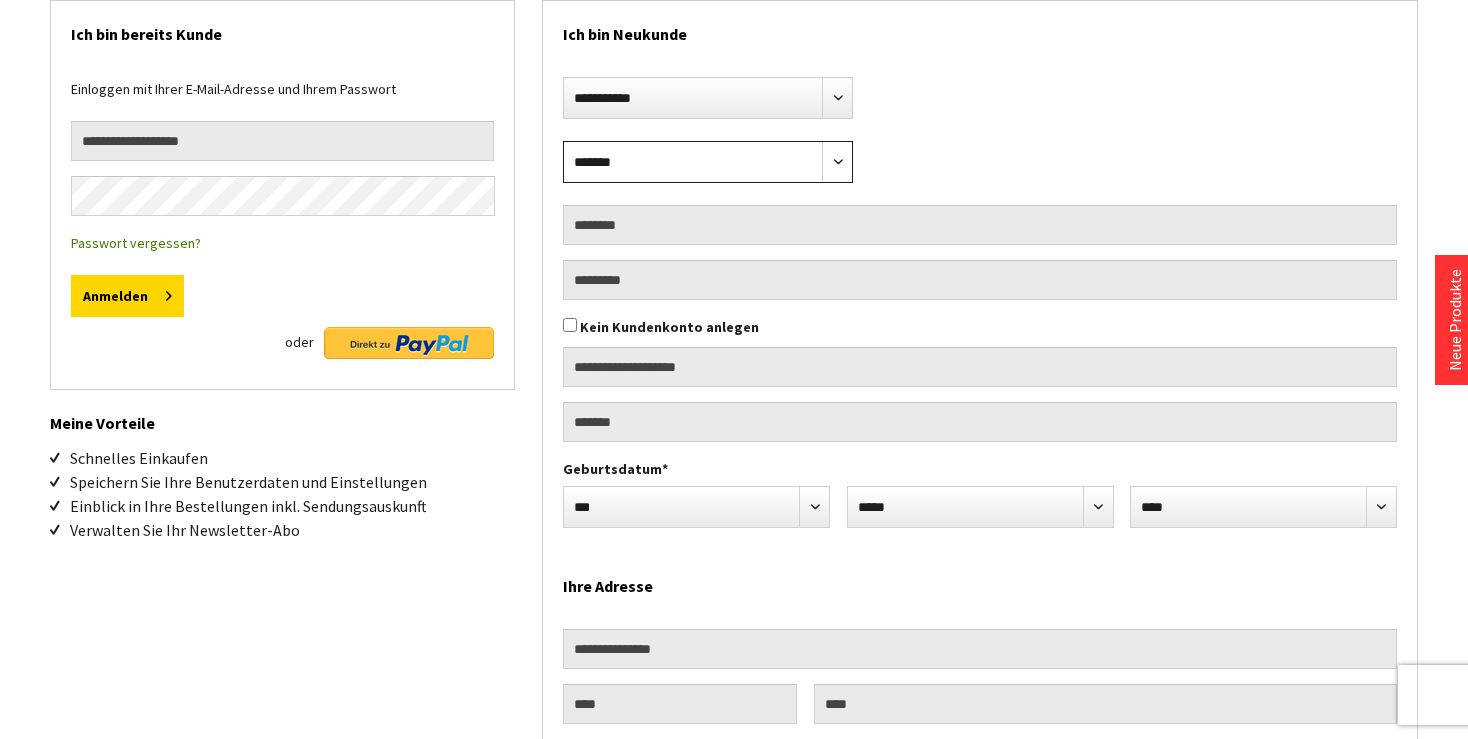 click on "*******   ****   ****" at bounding box center [708, 162] 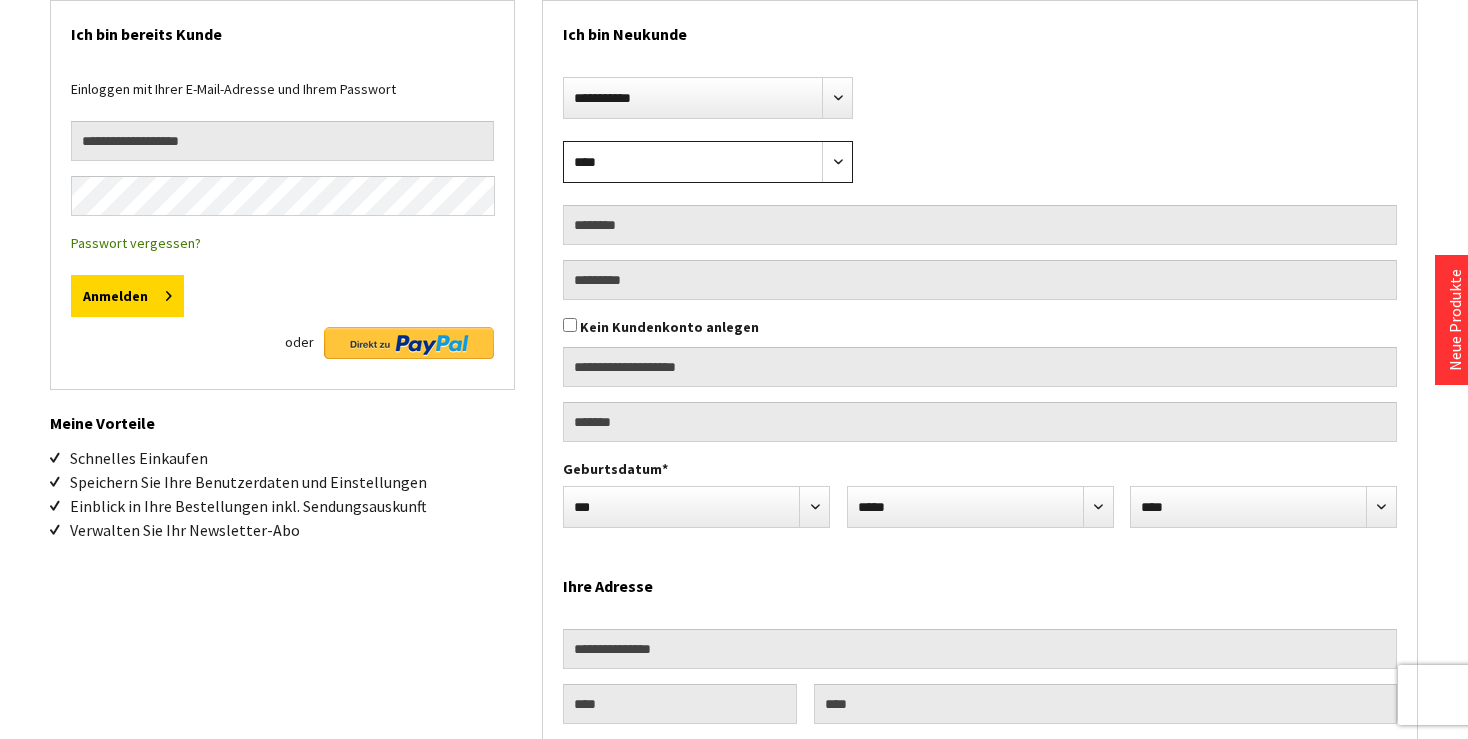 click on "****" at bounding box center (0, 0) 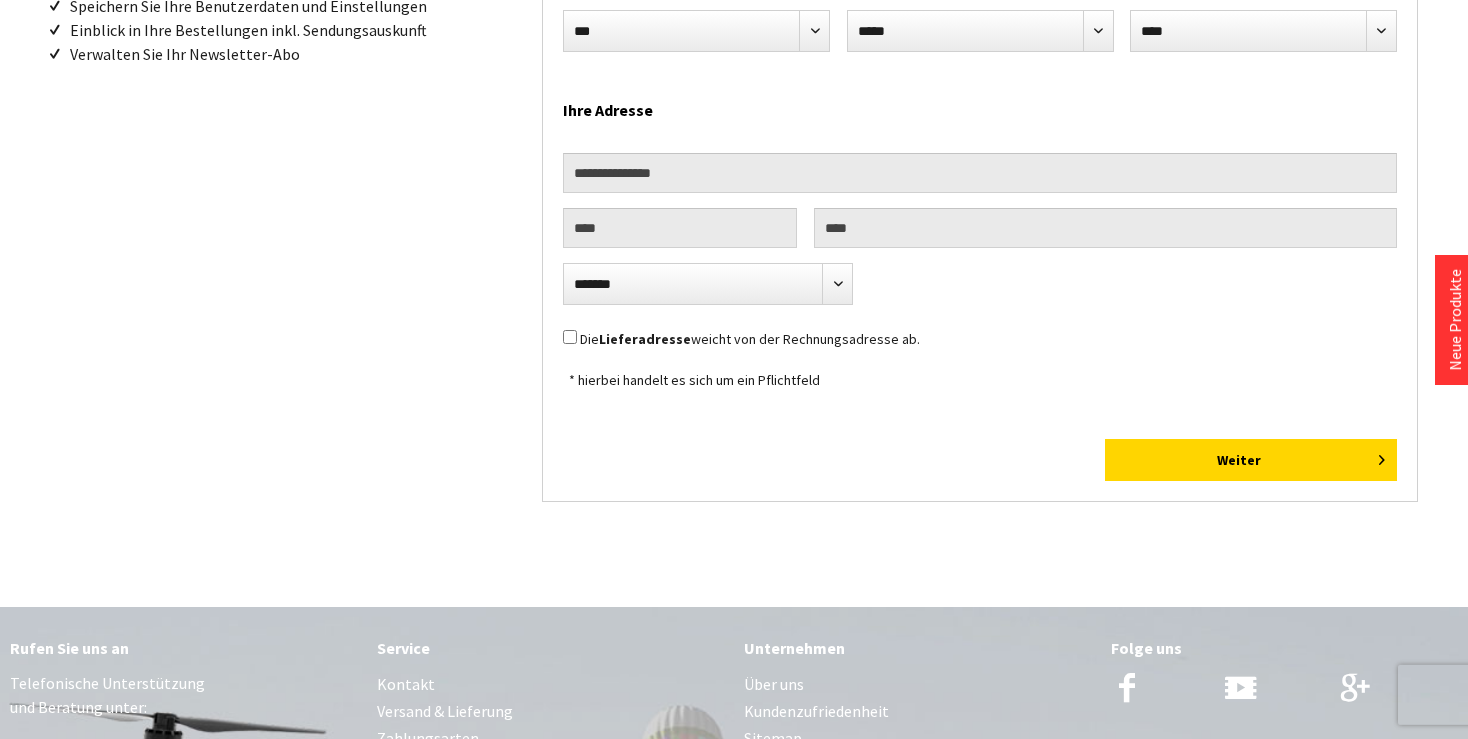 scroll, scrollTop: 844, scrollLeft: 0, axis: vertical 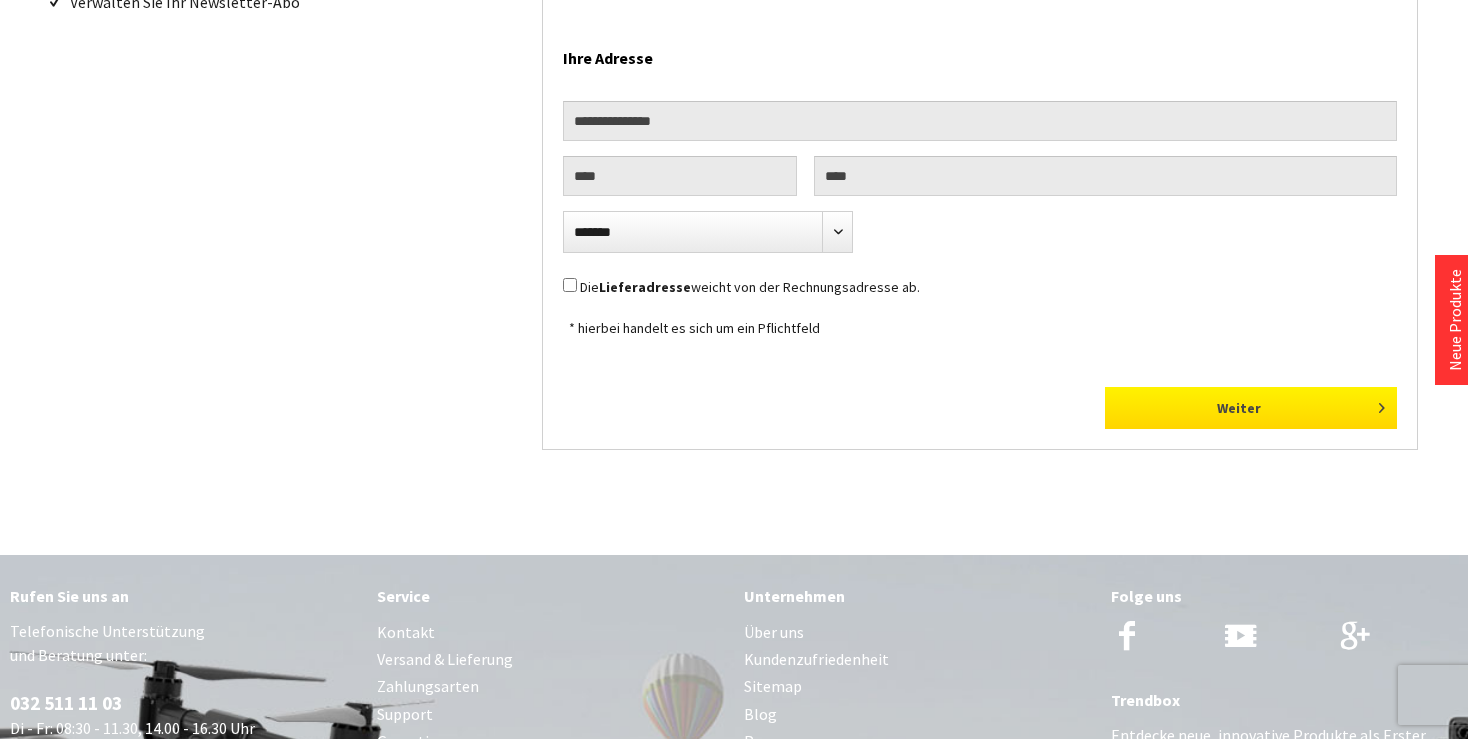 click on "Weiter" at bounding box center (1251, 408) 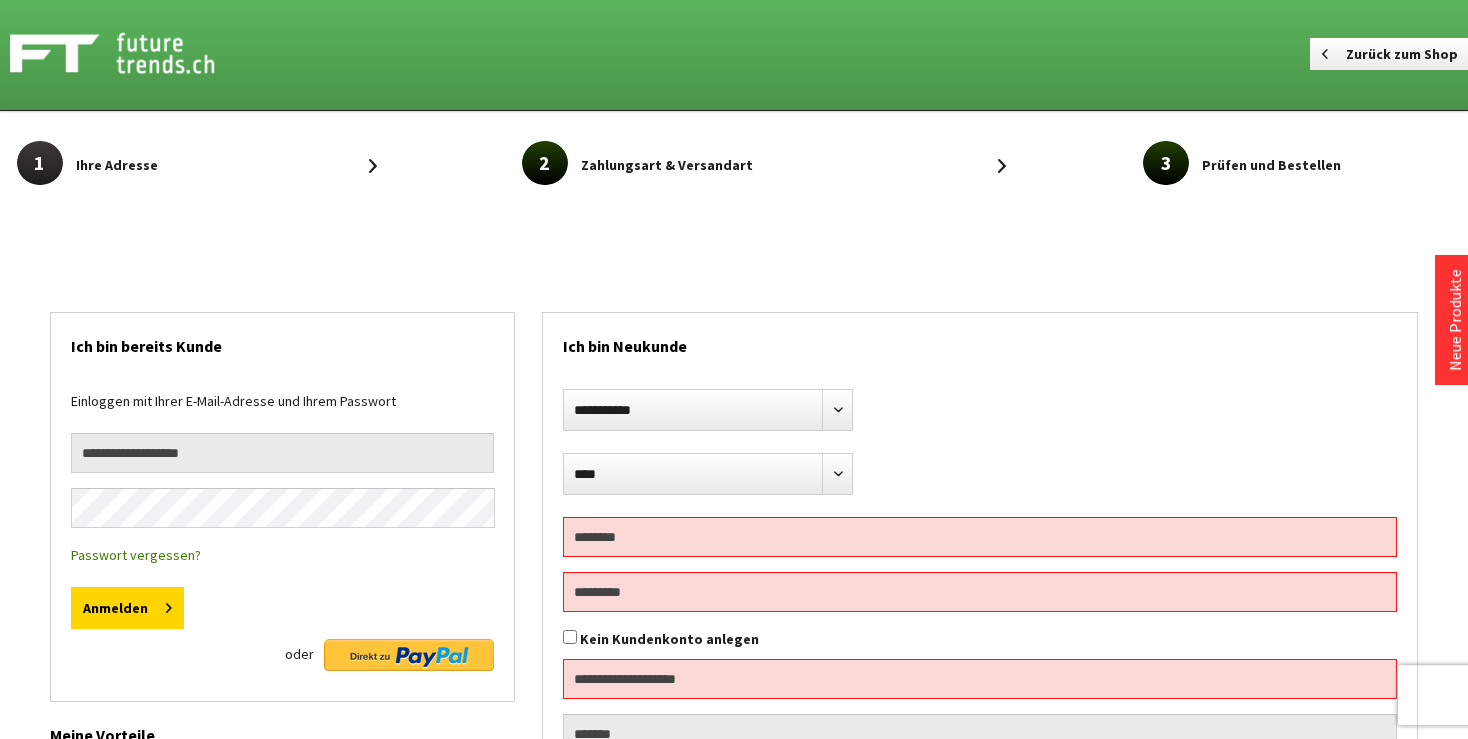 scroll, scrollTop: 0, scrollLeft: 0, axis: both 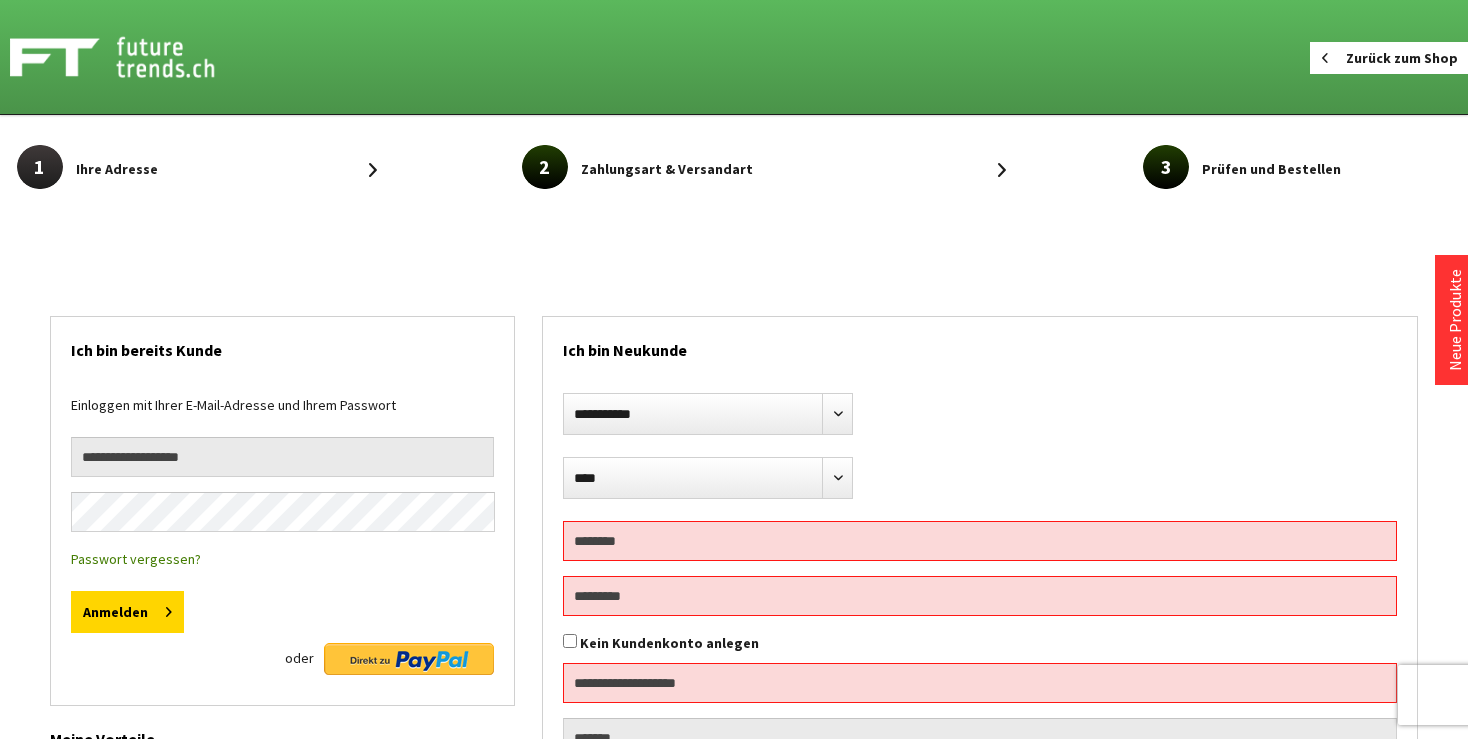 click on "Zurück zum Shop" at bounding box center [1389, 58] 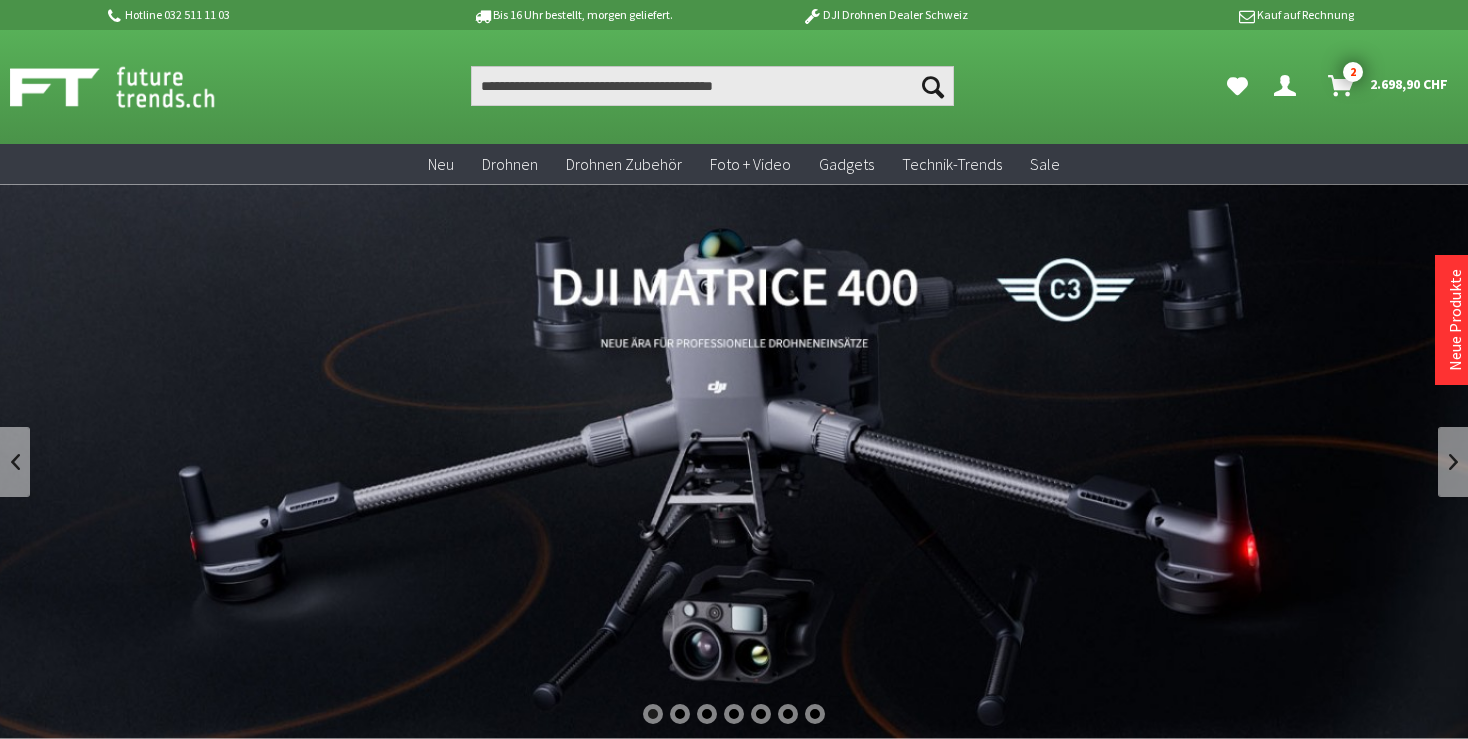 scroll, scrollTop: 0, scrollLeft: 0, axis: both 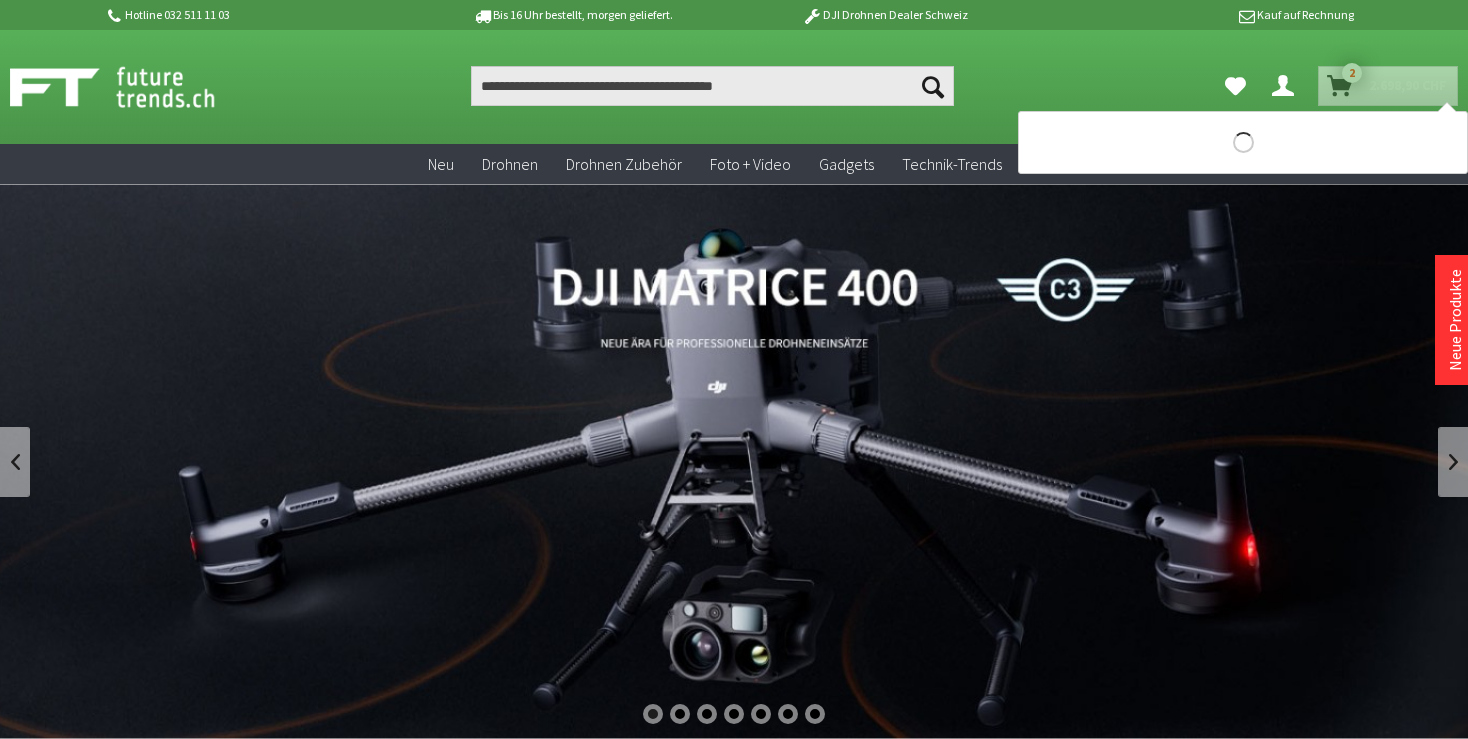 click on "2.698,90 CHF" at bounding box center [1408, 85] 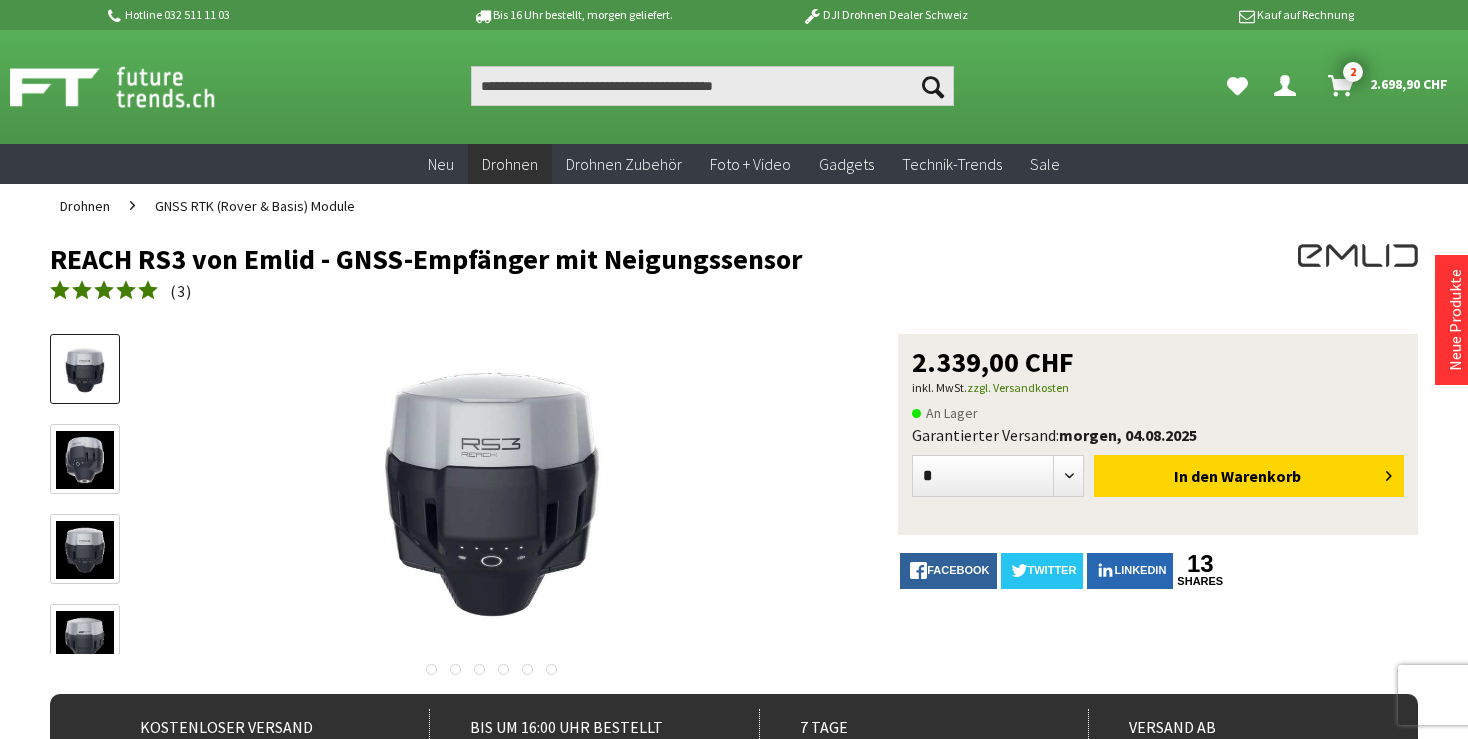 scroll, scrollTop: 0, scrollLeft: 0, axis: both 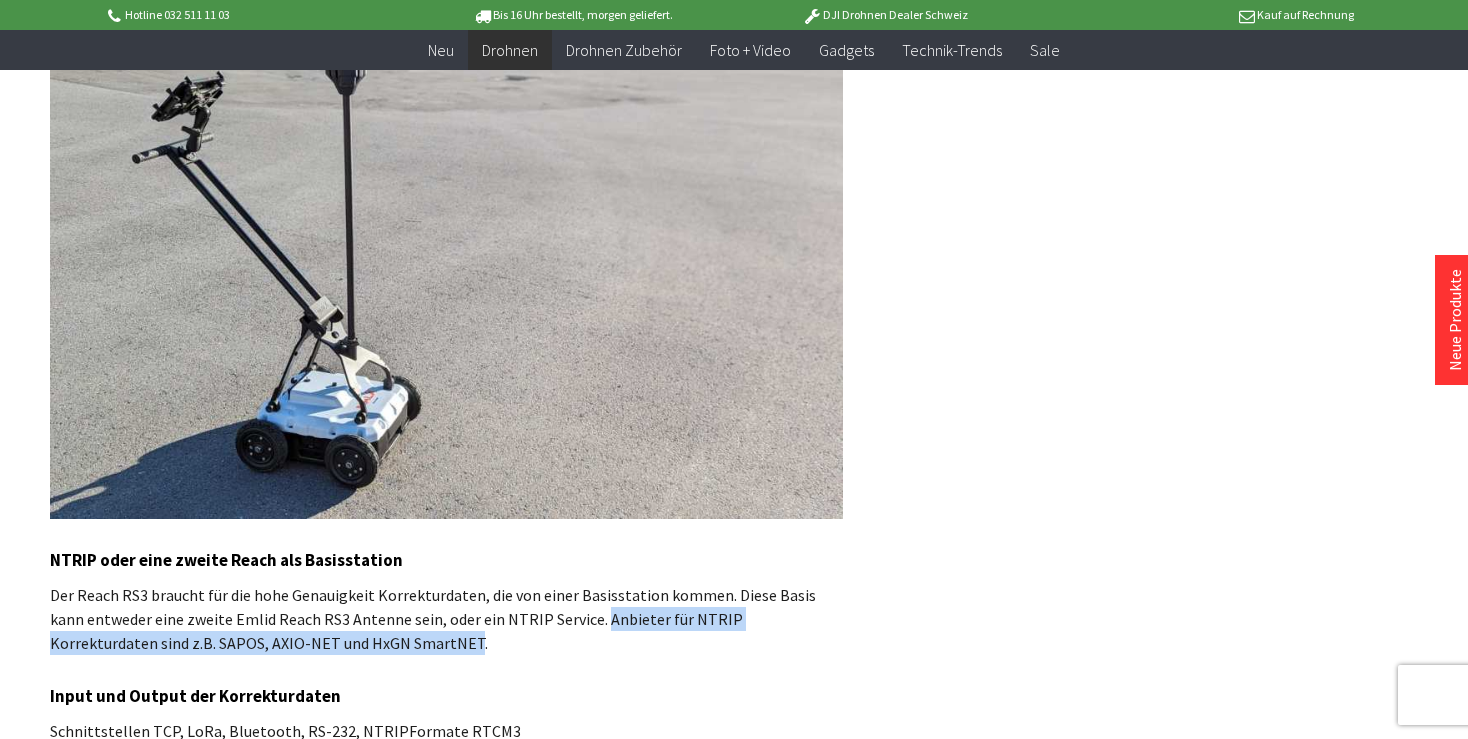 drag, startPoint x: 562, startPoint y: 592, endPoint x: 334, endPoint y: 630, distance: 231.14497 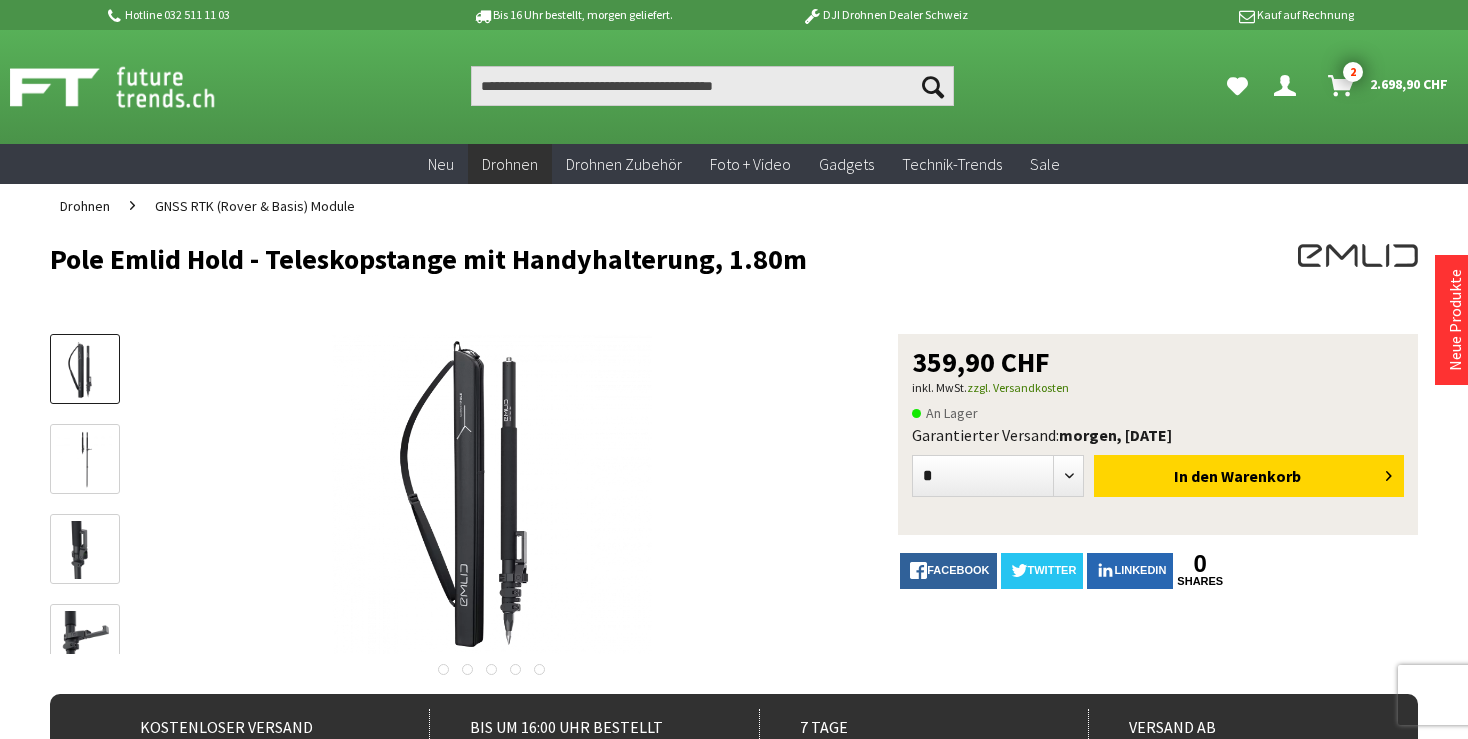 scroll, scrollTop: 0, scrollLeft: 0, axis: both 